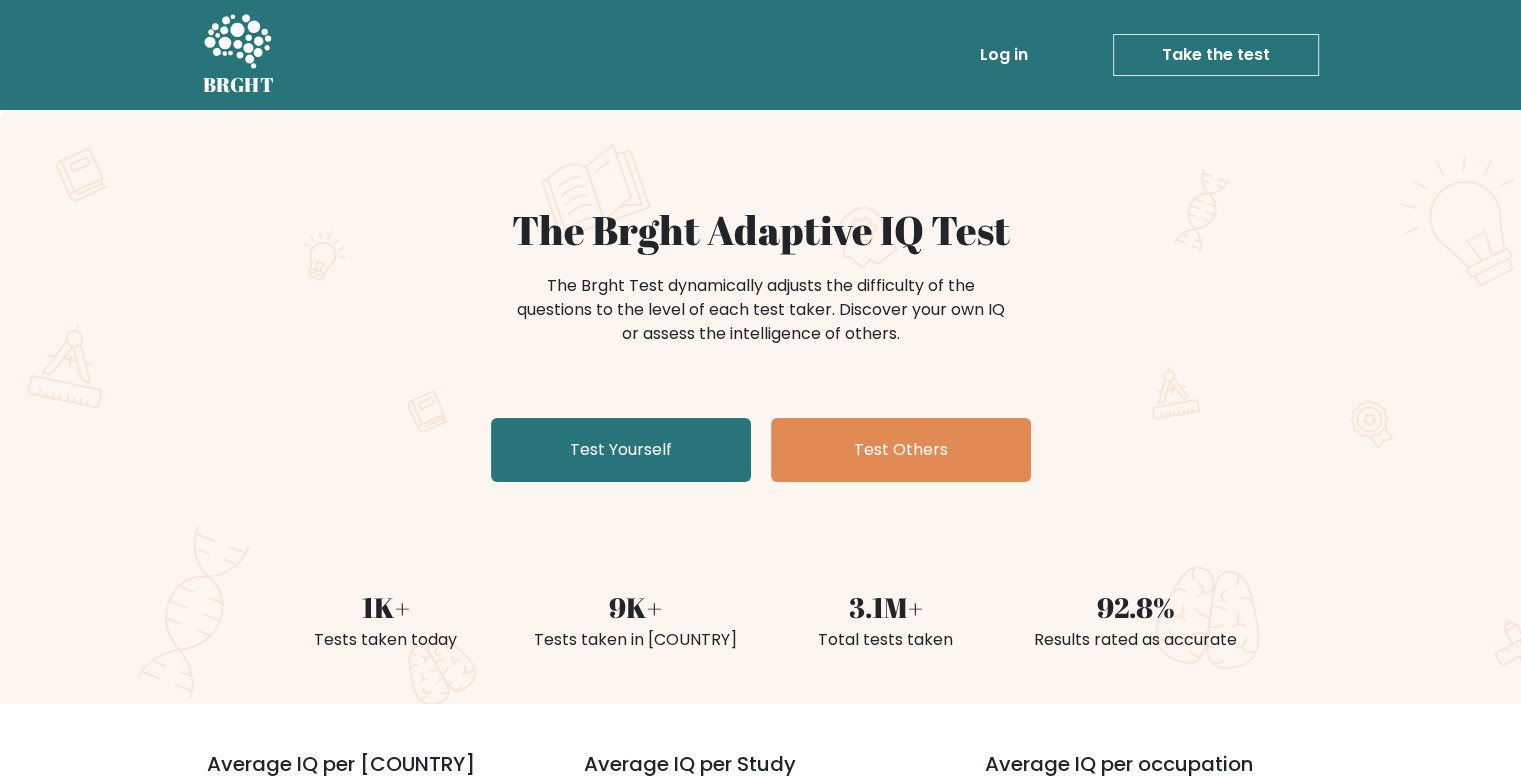 scroll, scrollTop: 200, scrollLeft: 0, axis: vertical 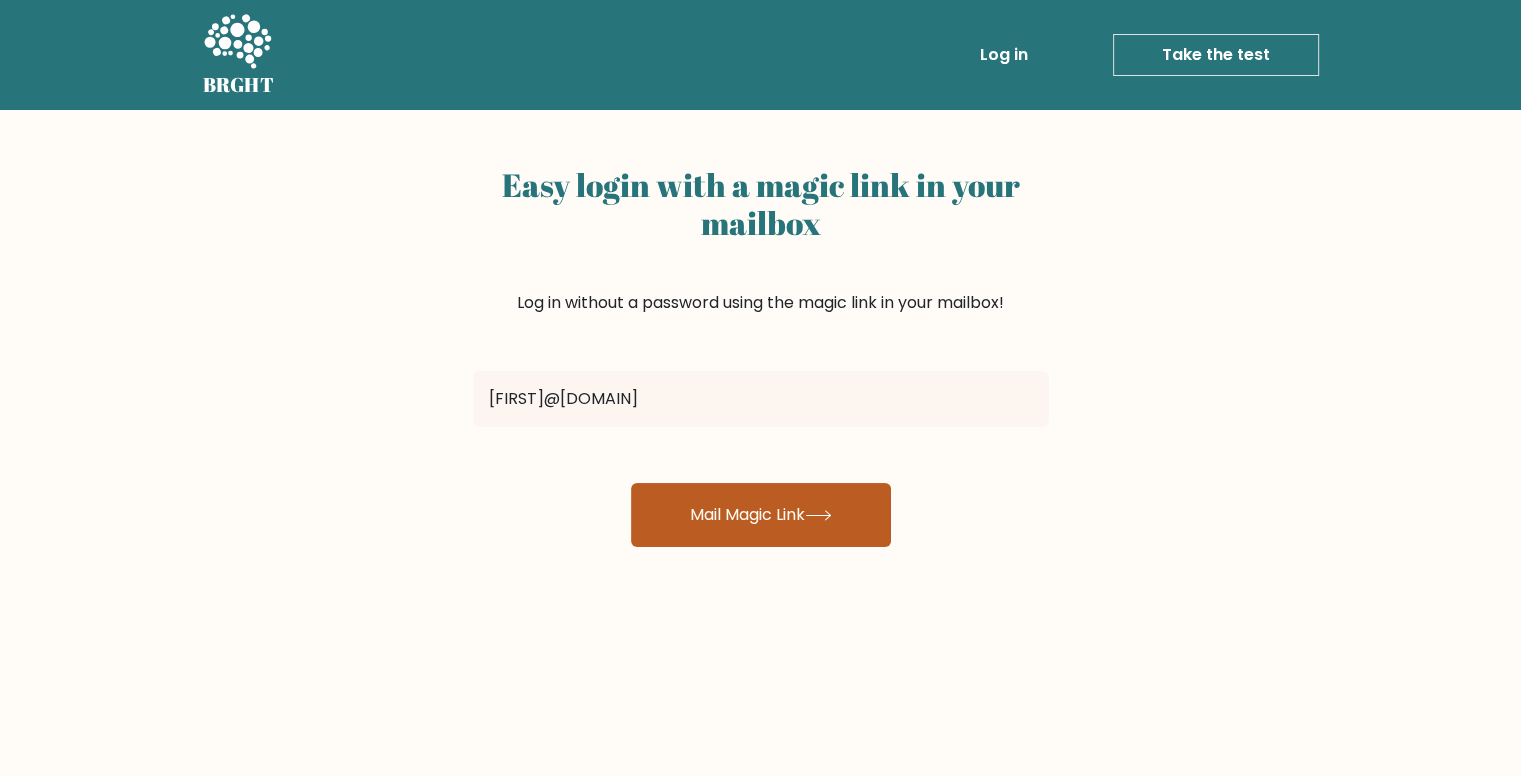 type on "[FIRST]@[DOMAIN]" 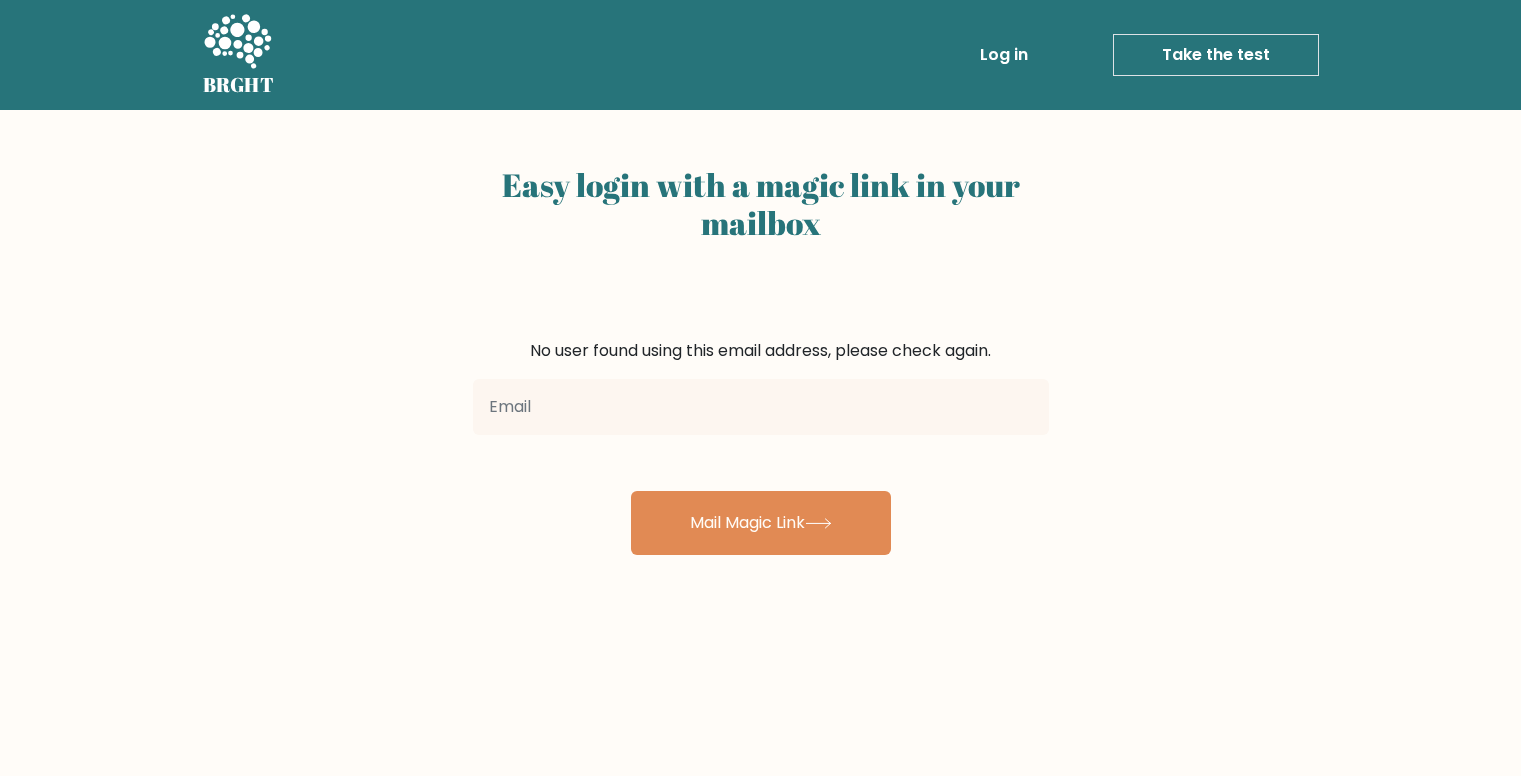 scroll, scrollTop: 0, scrollLeft: 0, axis: both 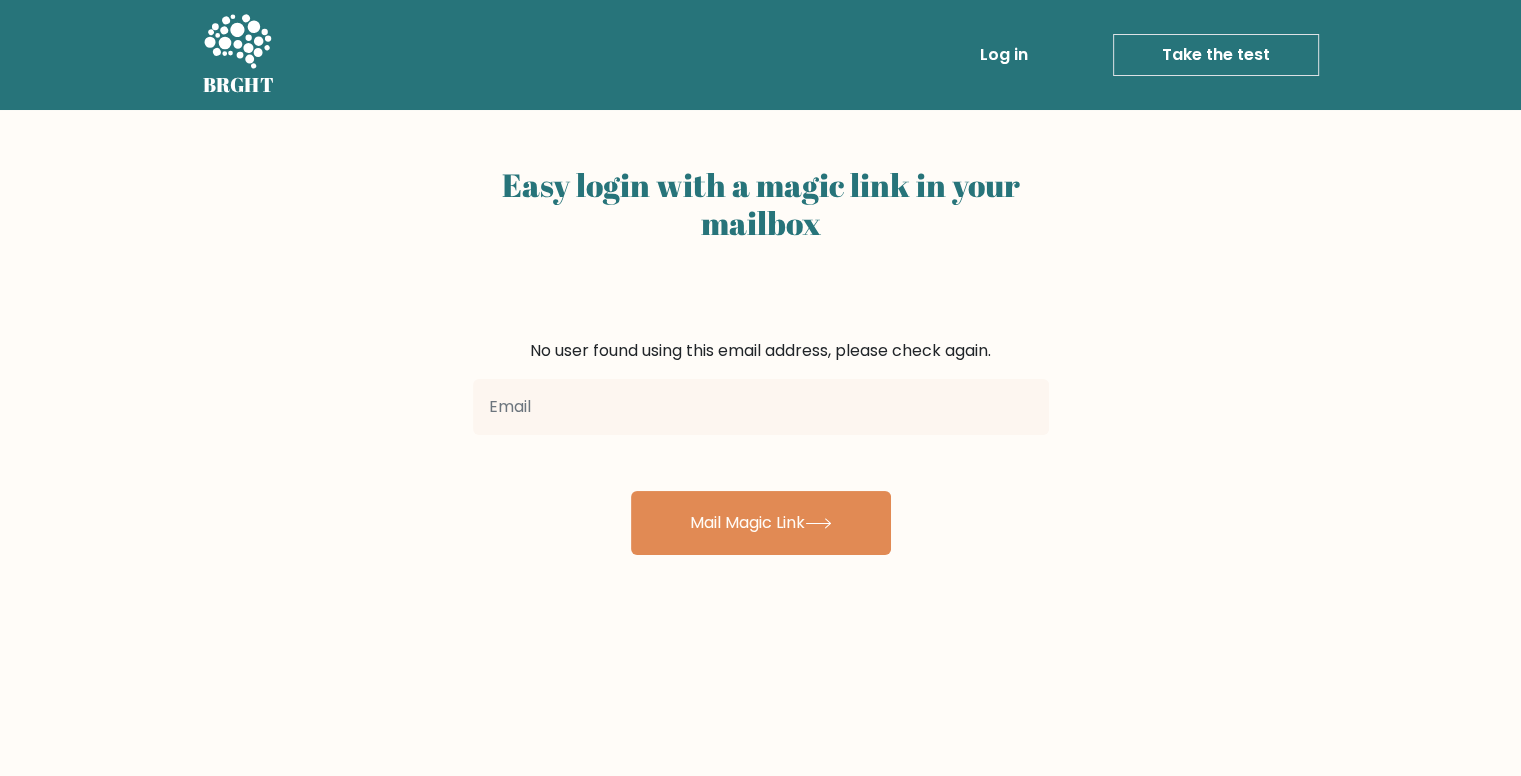 click at bounding box center (237, 43) 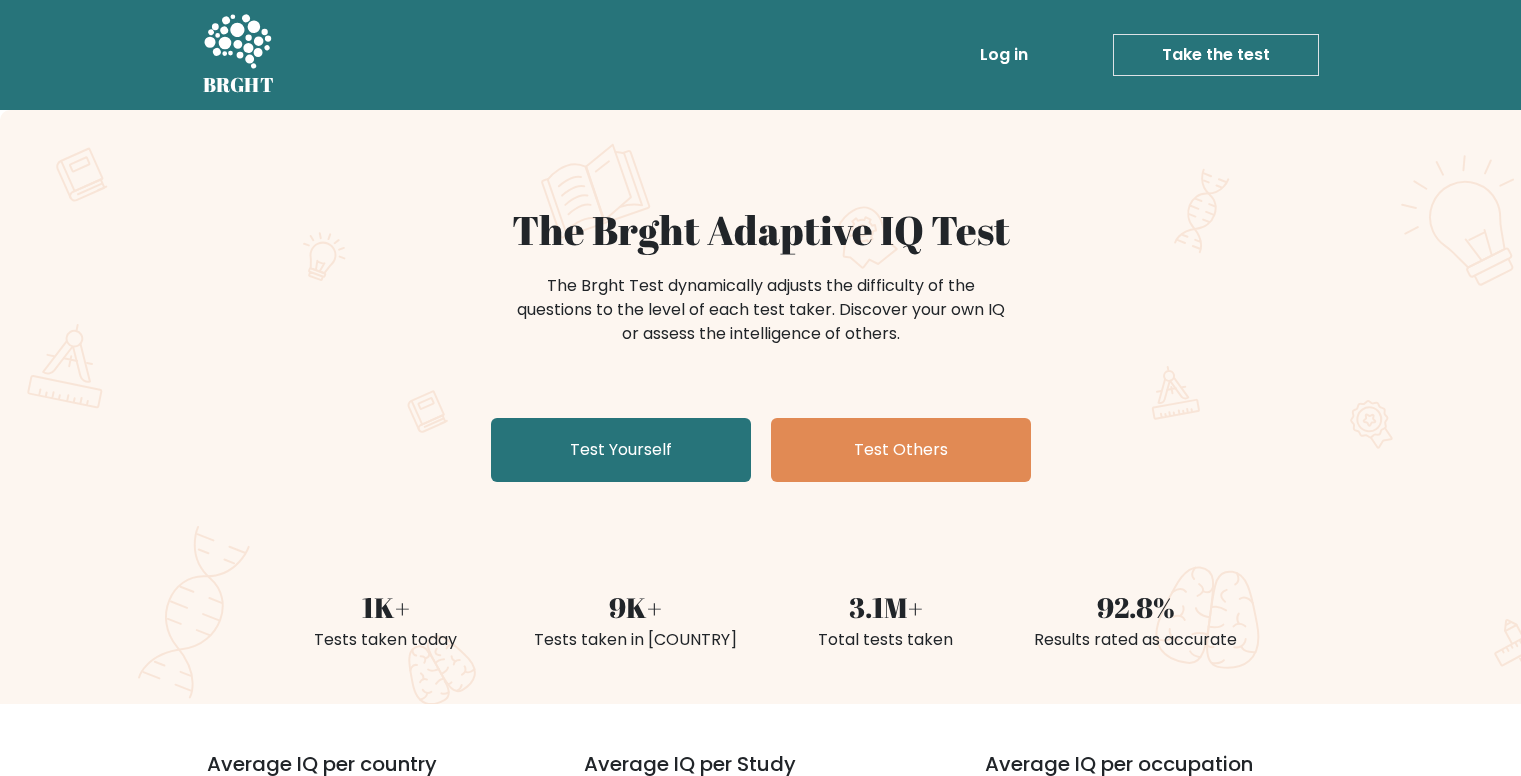 scroll, scrollTop: 0, scrollLeft: 0, axis: both 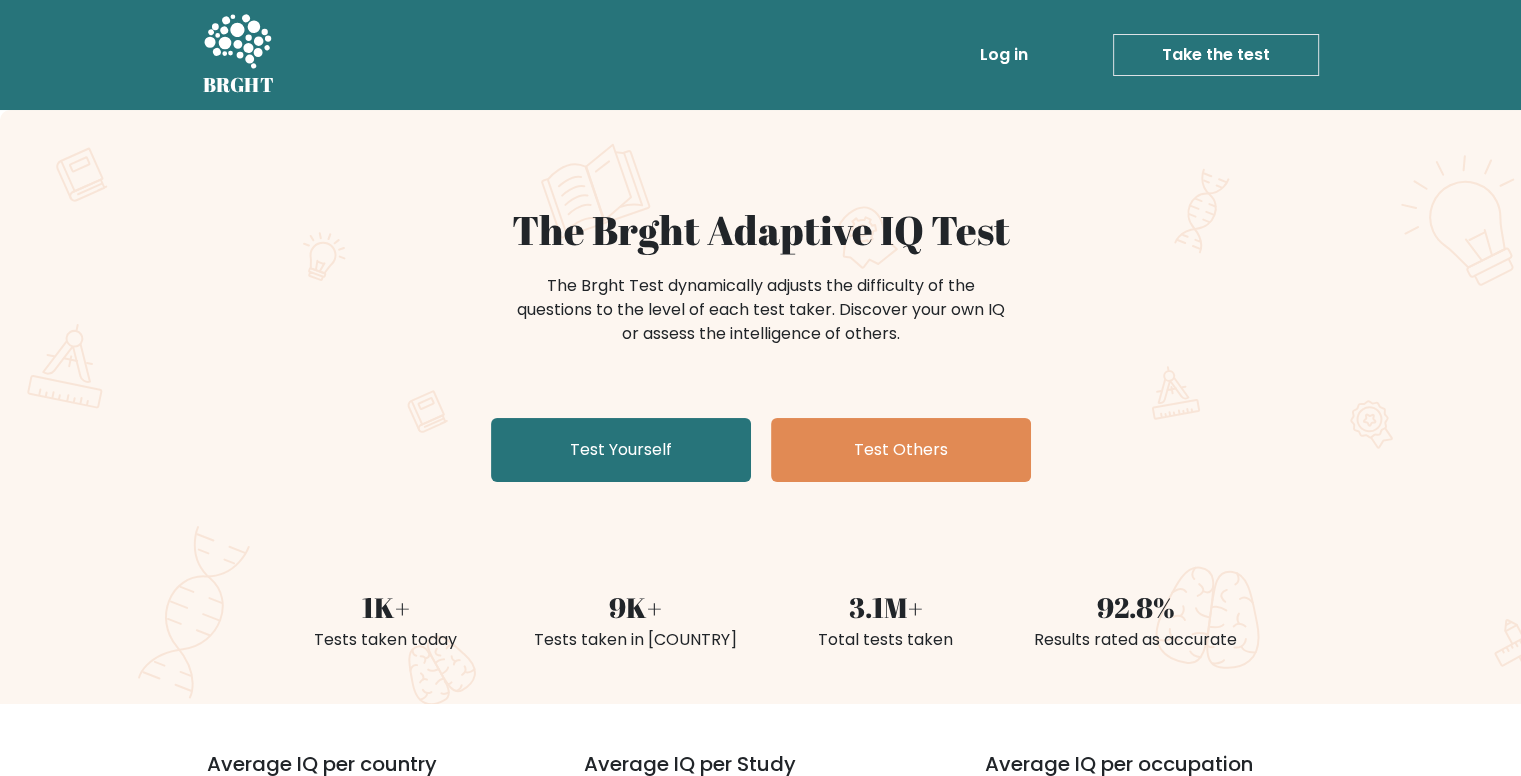 click on "Take the test" at bounding box center (1216, 55) 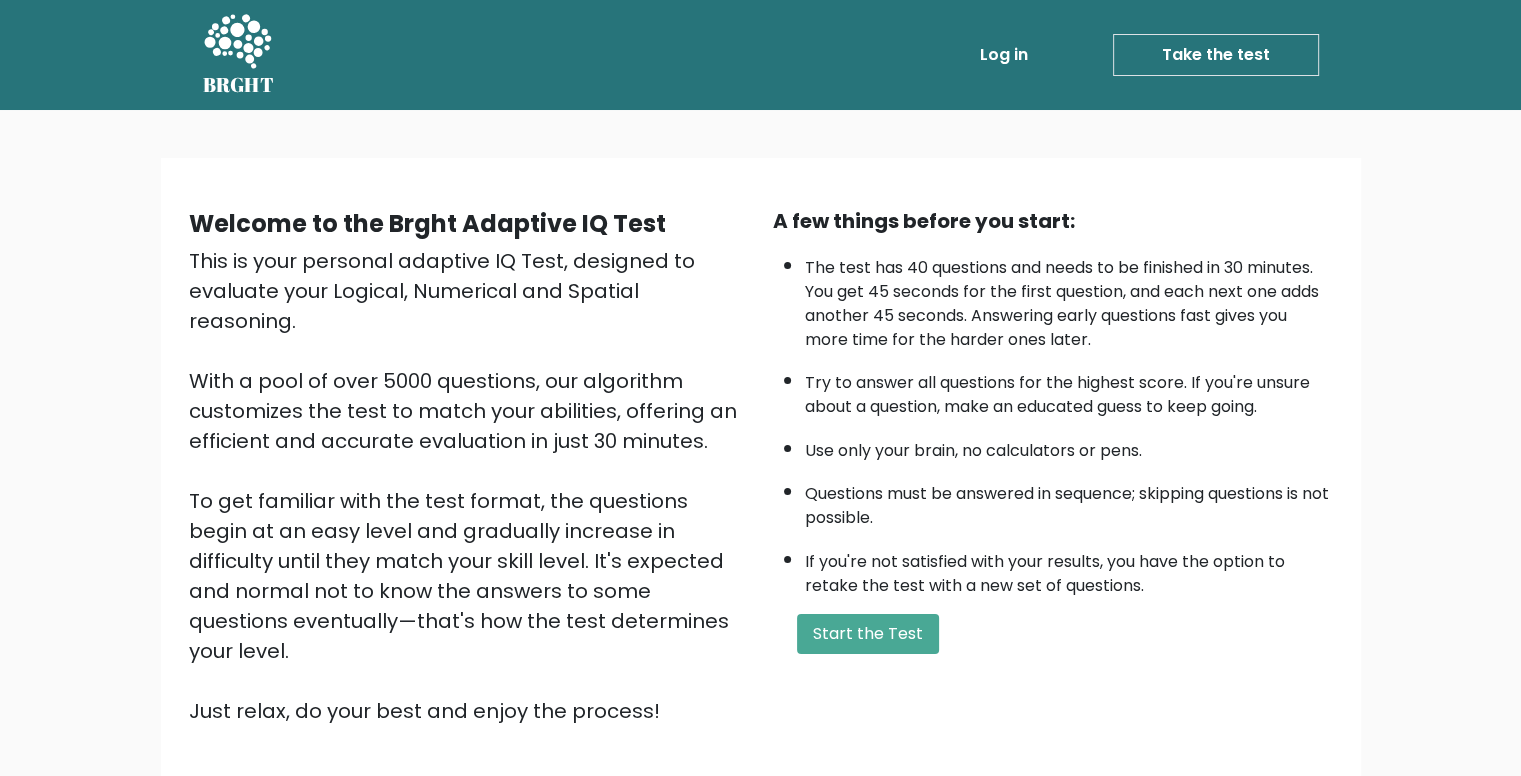 scroll, scrollTop: 140, scrollLeft: 0, axis: vertical 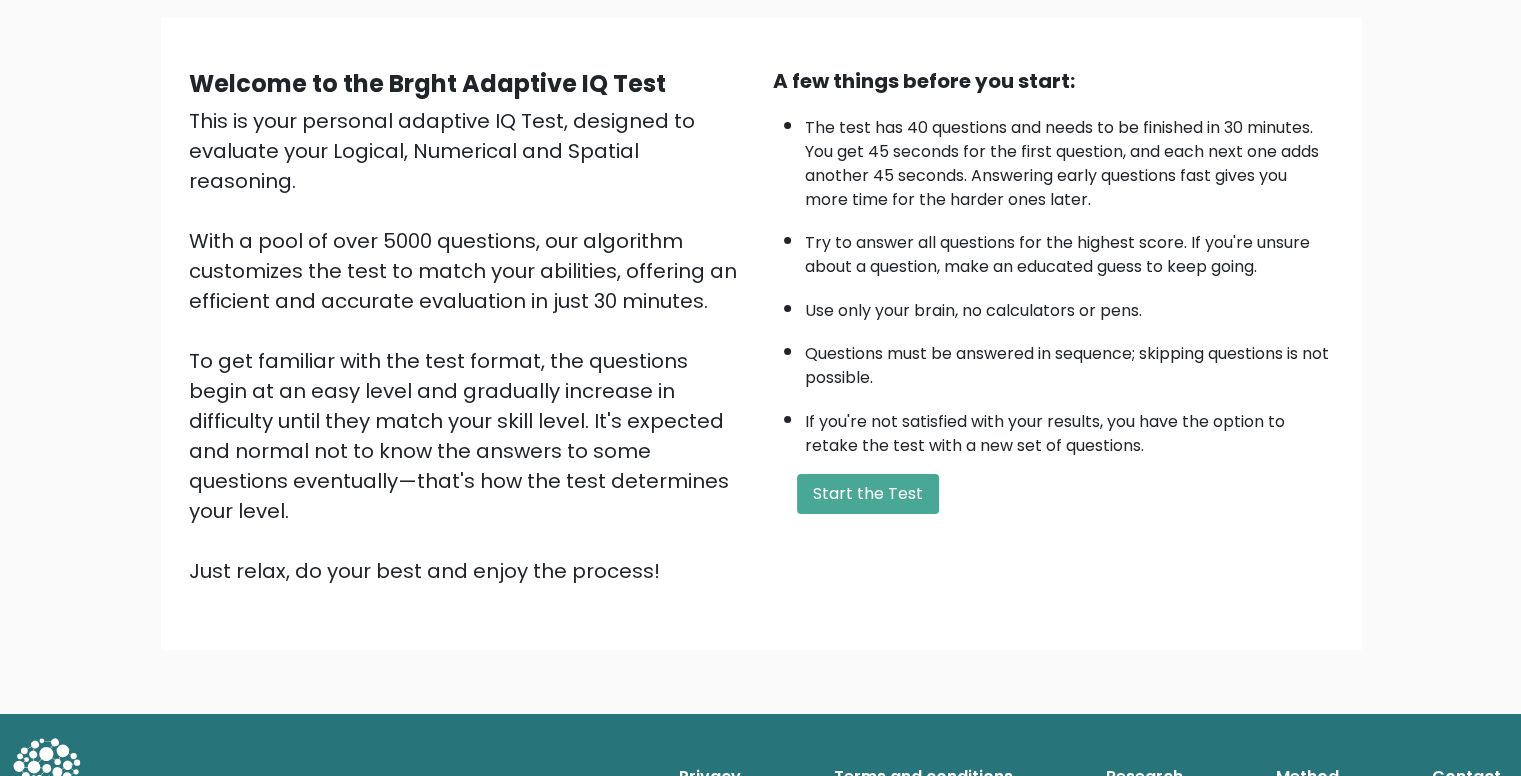click on "Welcome to the Brght Adaptive IQ Test
This is your personal adaptive IQ Test, designed to evaluate your Logical, Numerical and Spatial reasoning.
With a pool of over 5000 questions, our algorithm customizes the test to match your abilities, offering an efficient and accurate evaluation in just 30 minutes.
To get familiar with the test format, the questions begin at an easy level and gradually increase in difficulty until they match your skill level. It's expected and normal not to know the answers to some questions eventually—that's how the test determines your level.
Just relax, do your best and enjoy the process!
A few things before you start:" at bounding box center (761, 334) 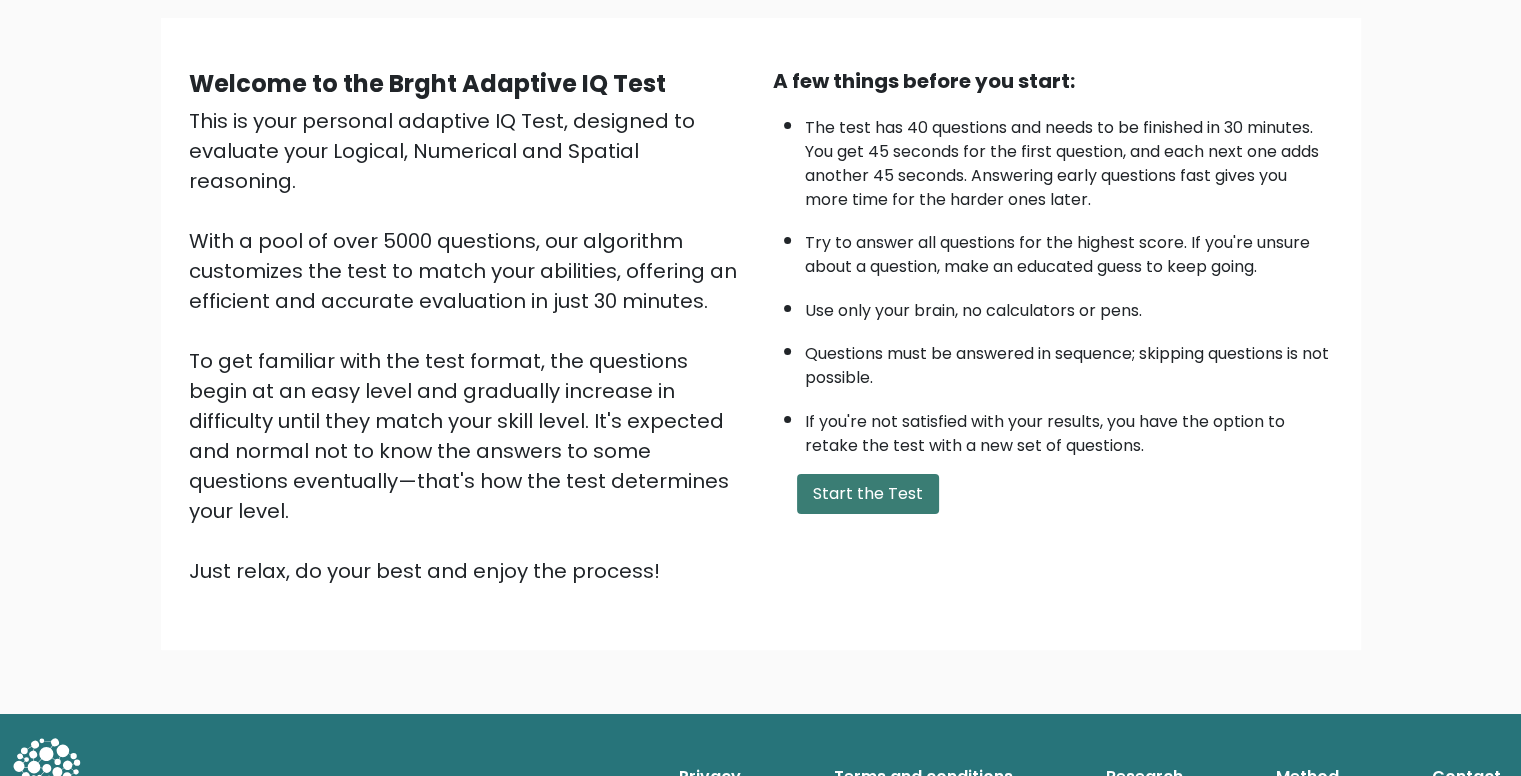 click on "Start the Test" at bounding box center (868, 494) 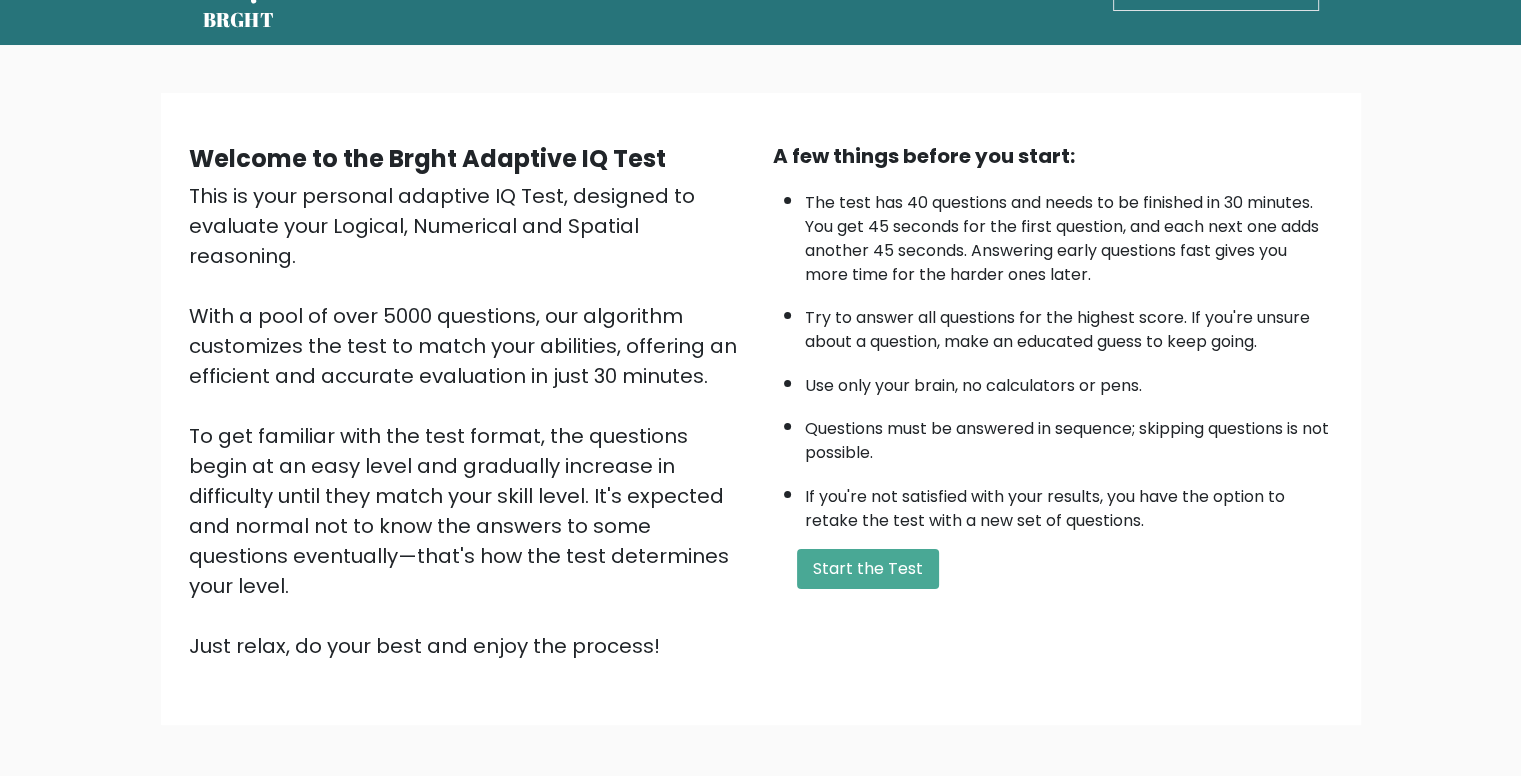 scroll, scrollTop: 100, scrollLeft: 0, axis: vertical 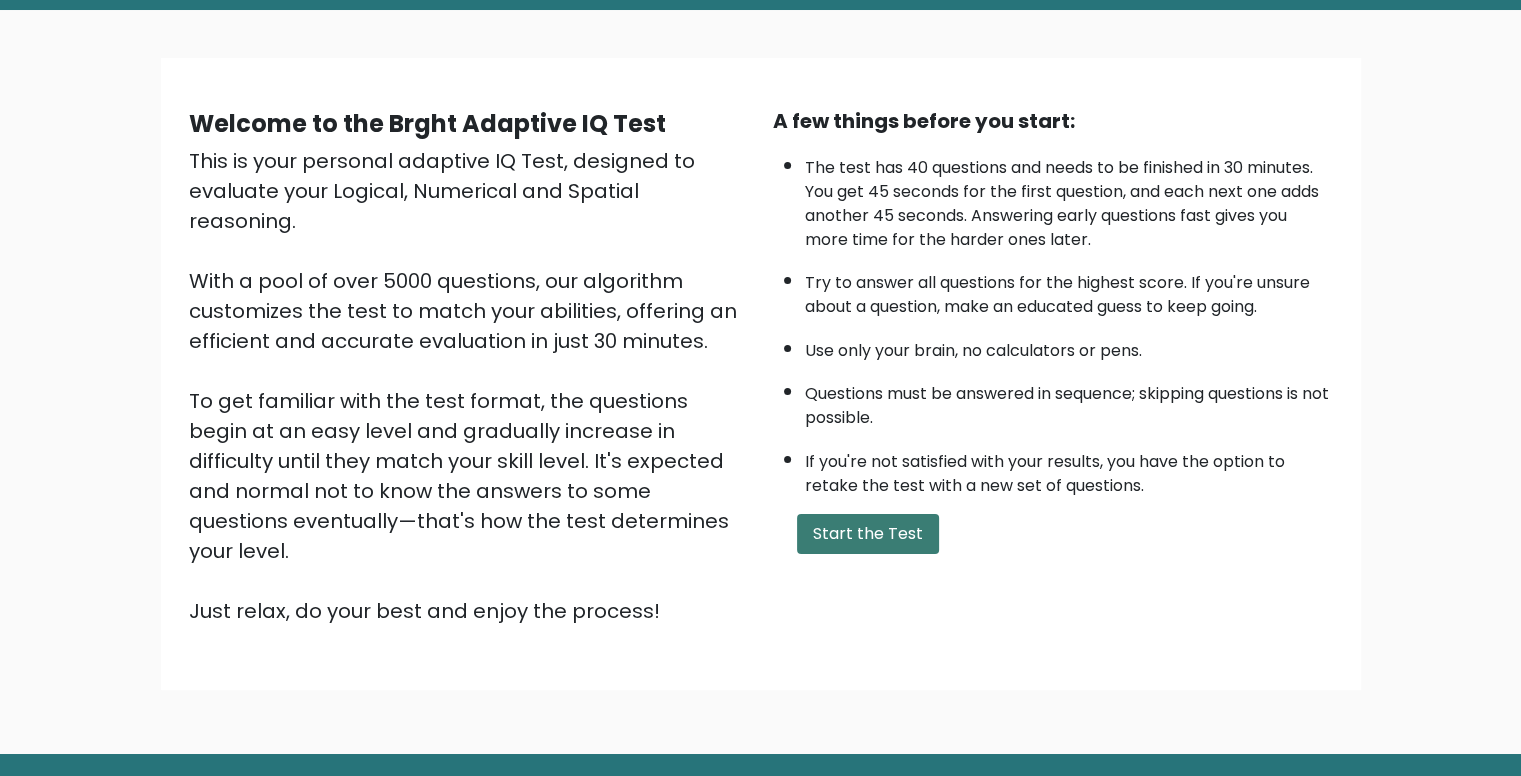 click on "Start the Test" at bounding box center [868, 534] 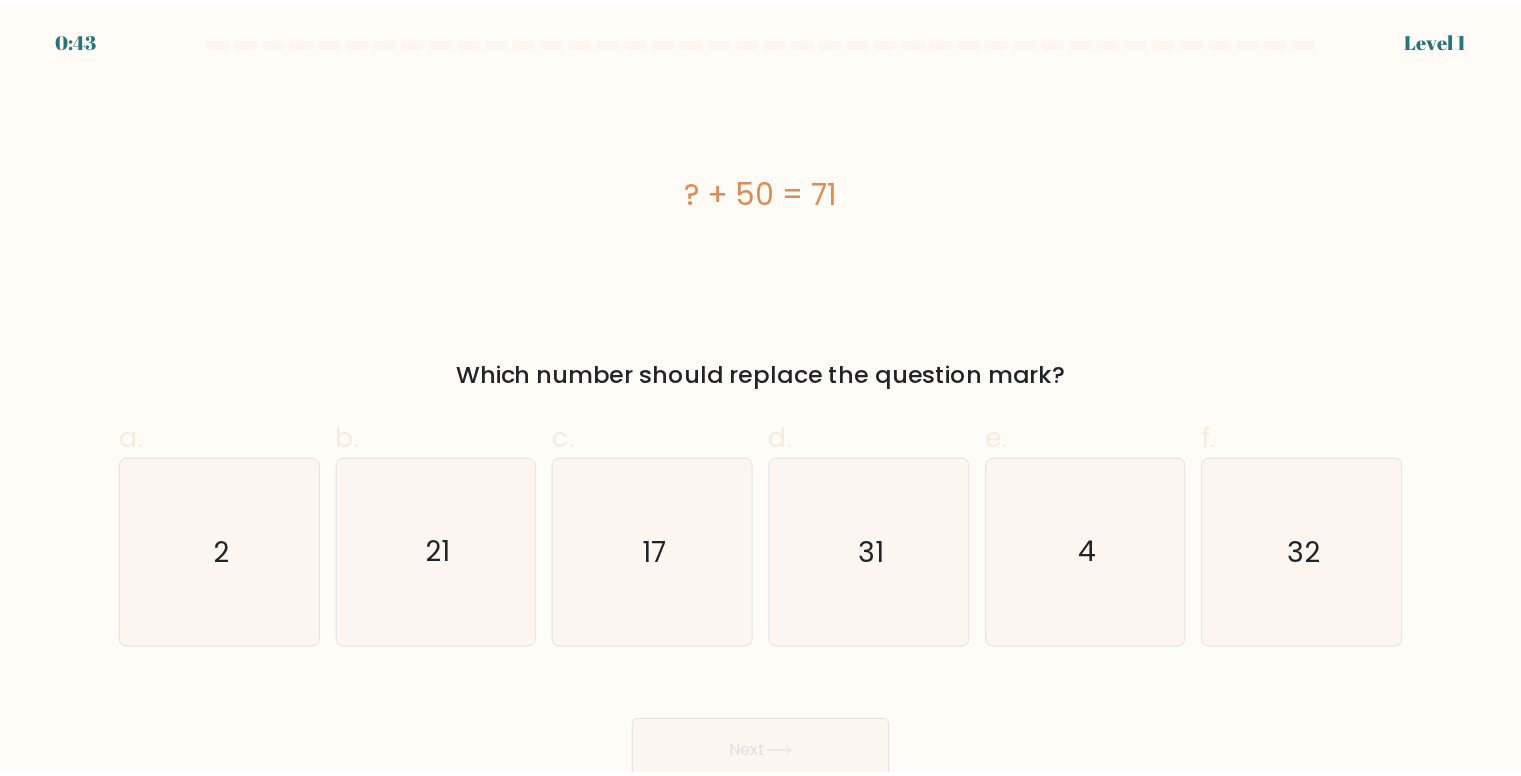 scroll, scrollTop: 0, scrollLeft: 0, axis: both 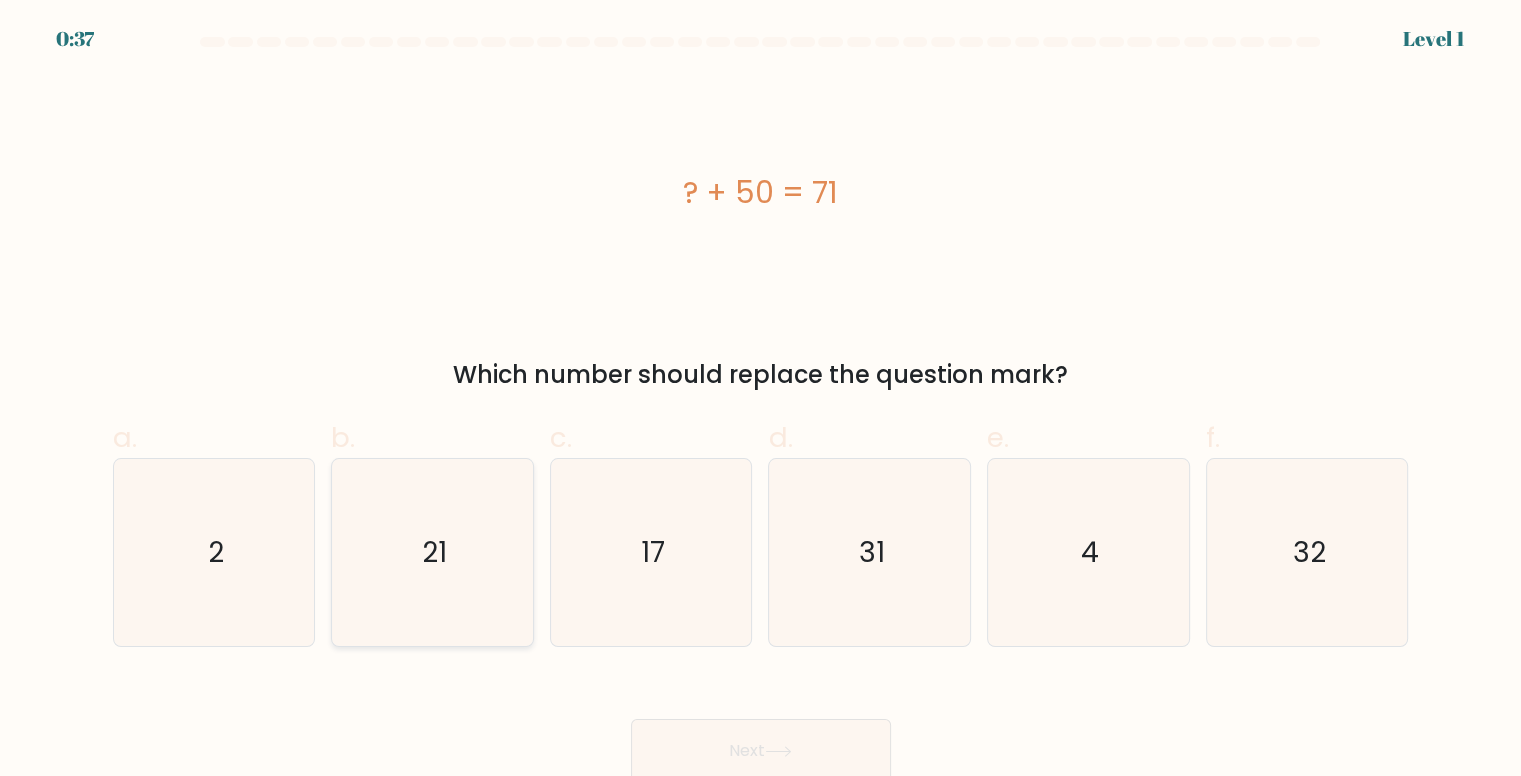click on "21" at bounding box center [432, 552] 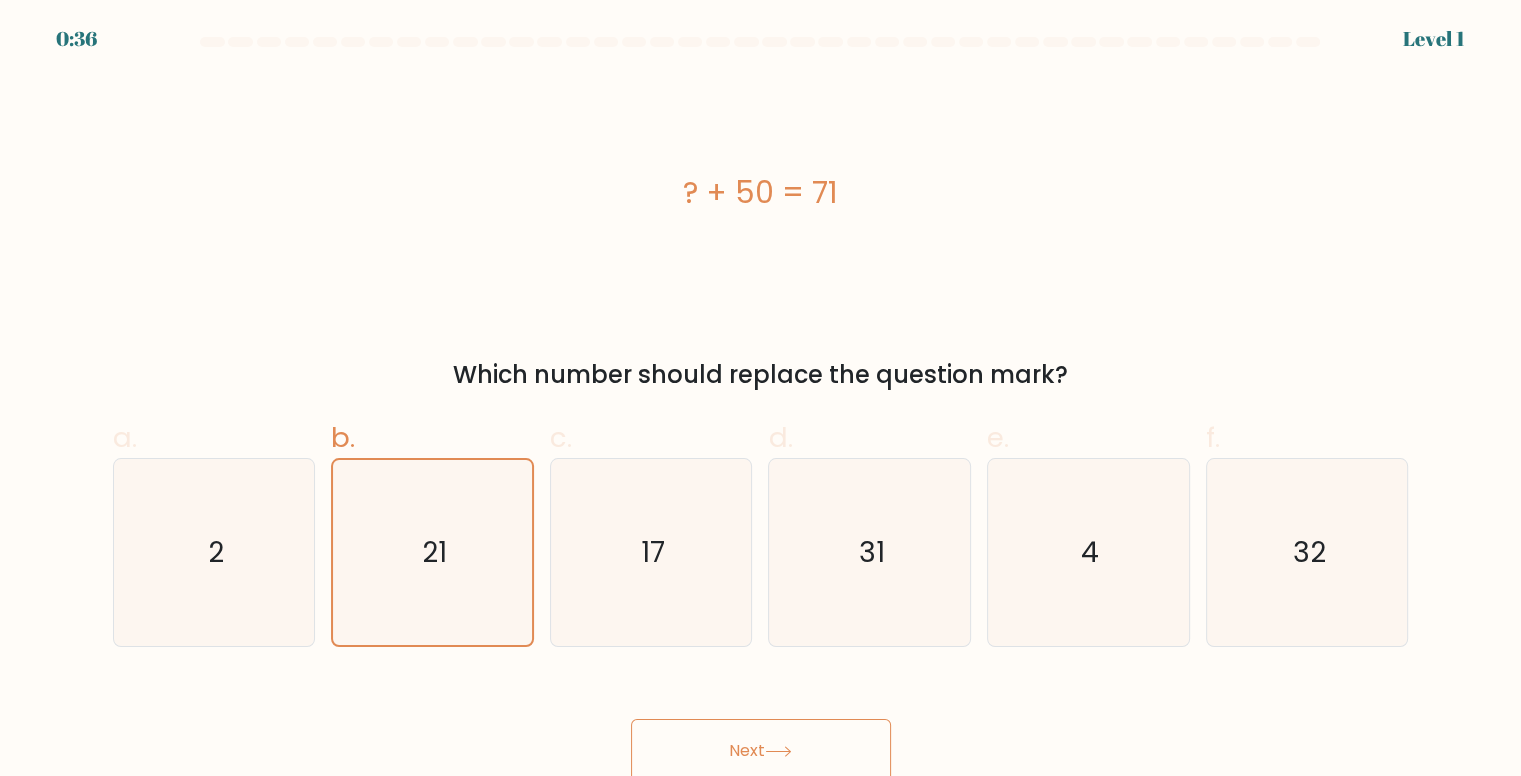 click on "Next" at bounding box center (761, 751) 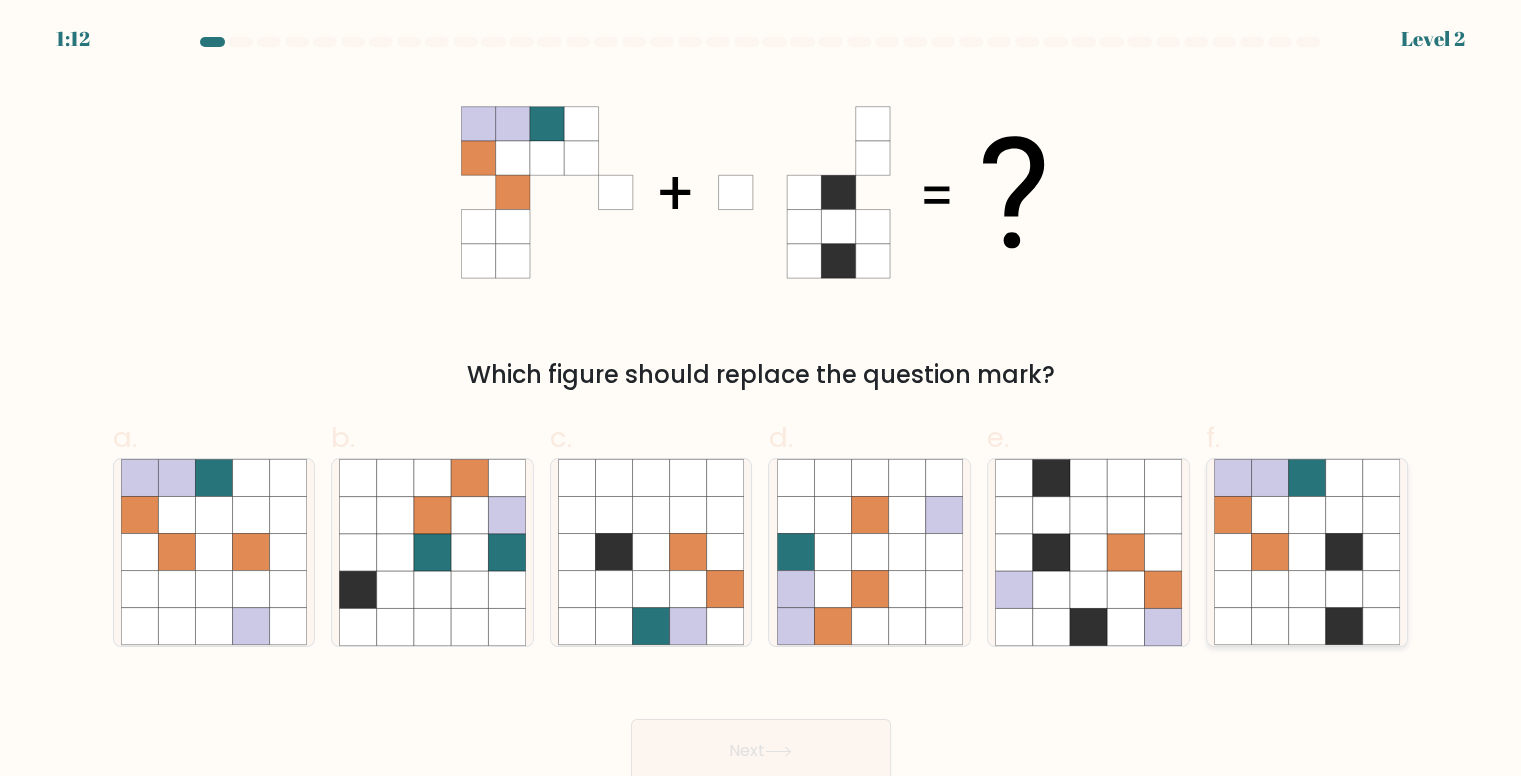 click at bounding box center (1269, 552) 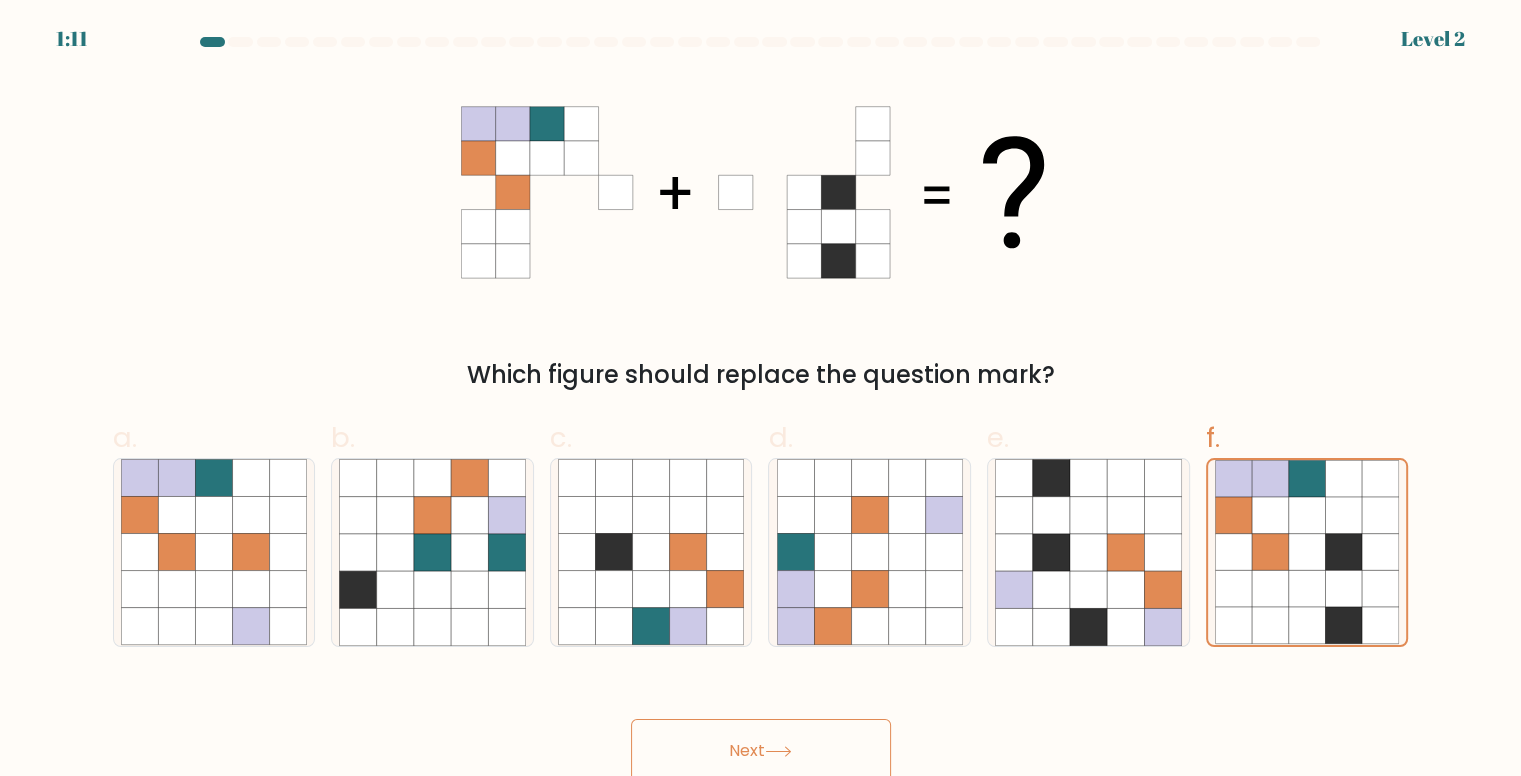 click on "Next" at bounding box center [761, 751] 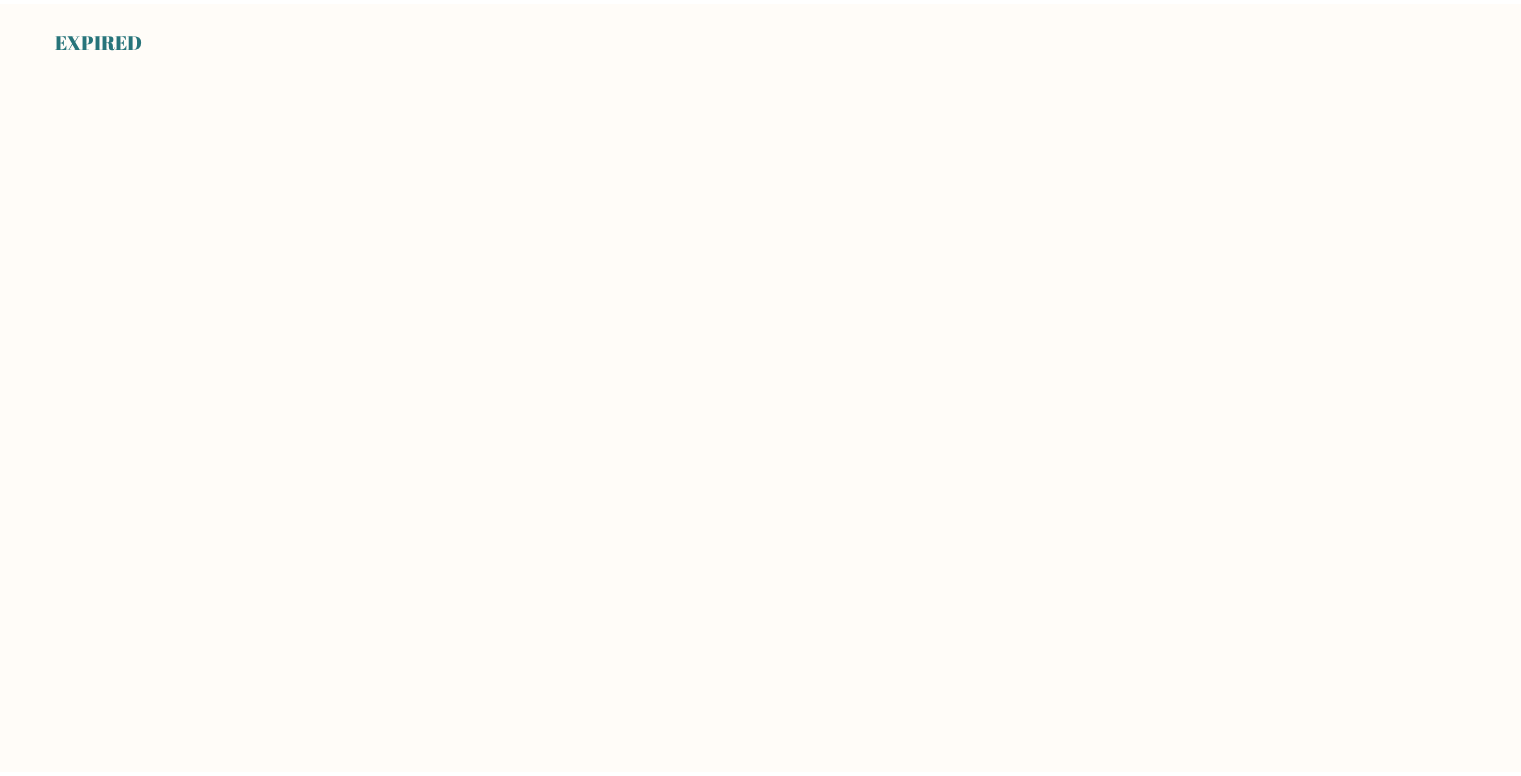 scroll, scrollTop: 0, scrollLeft: 0, axis: both 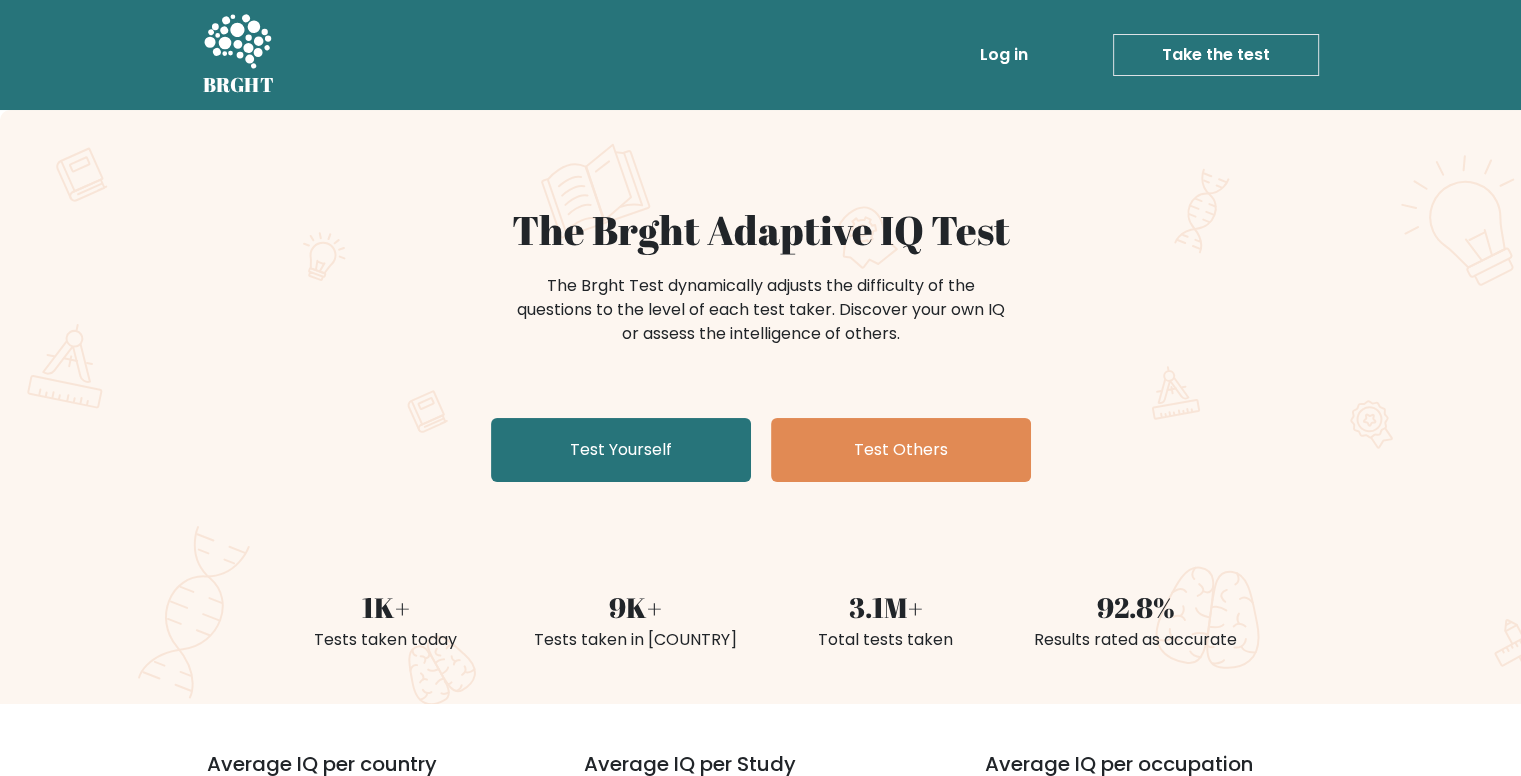 click on "Log in" at bounding box center (1004, 55) 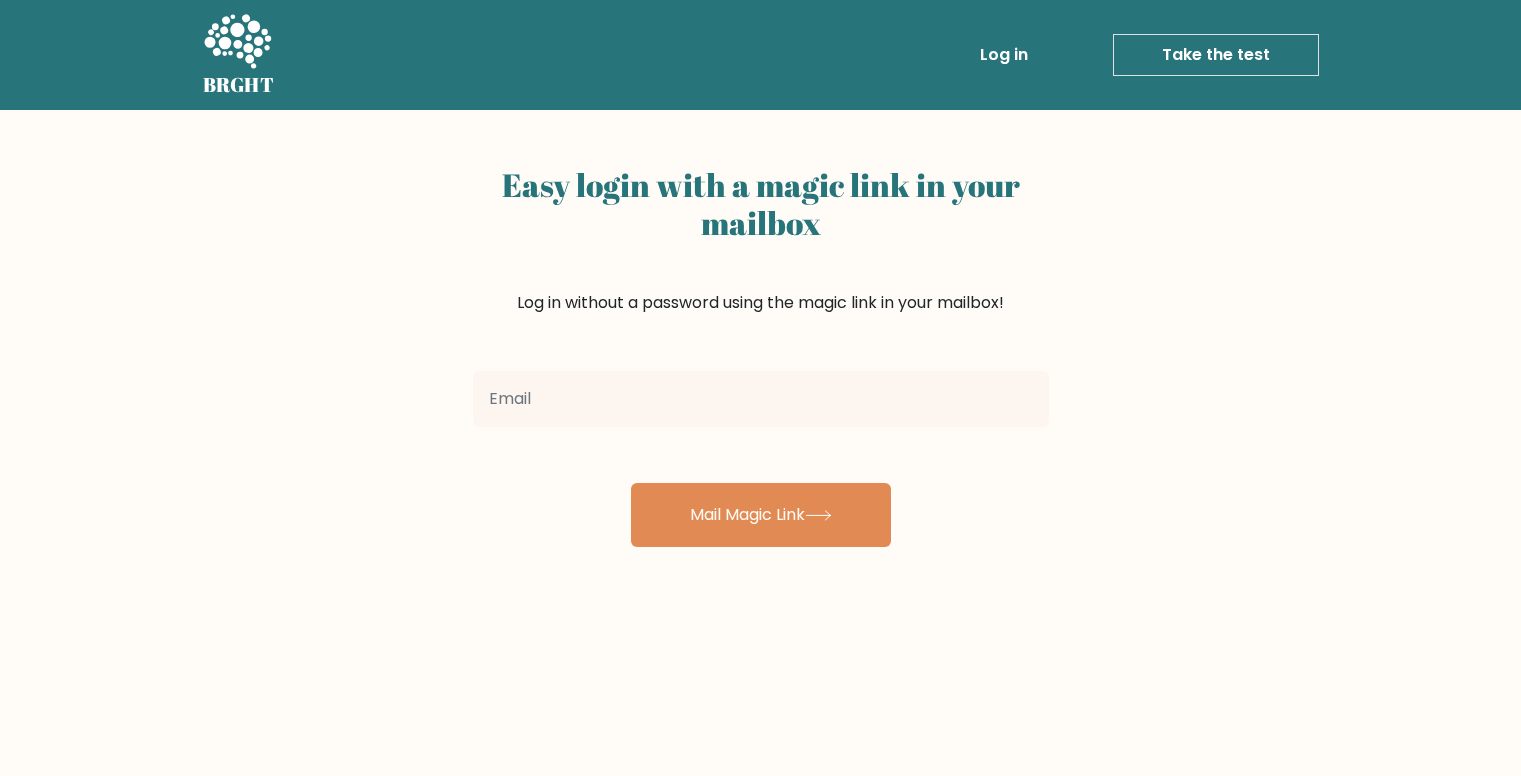scroll, scrollTop: 0, scrollLeft: 0, axis: both 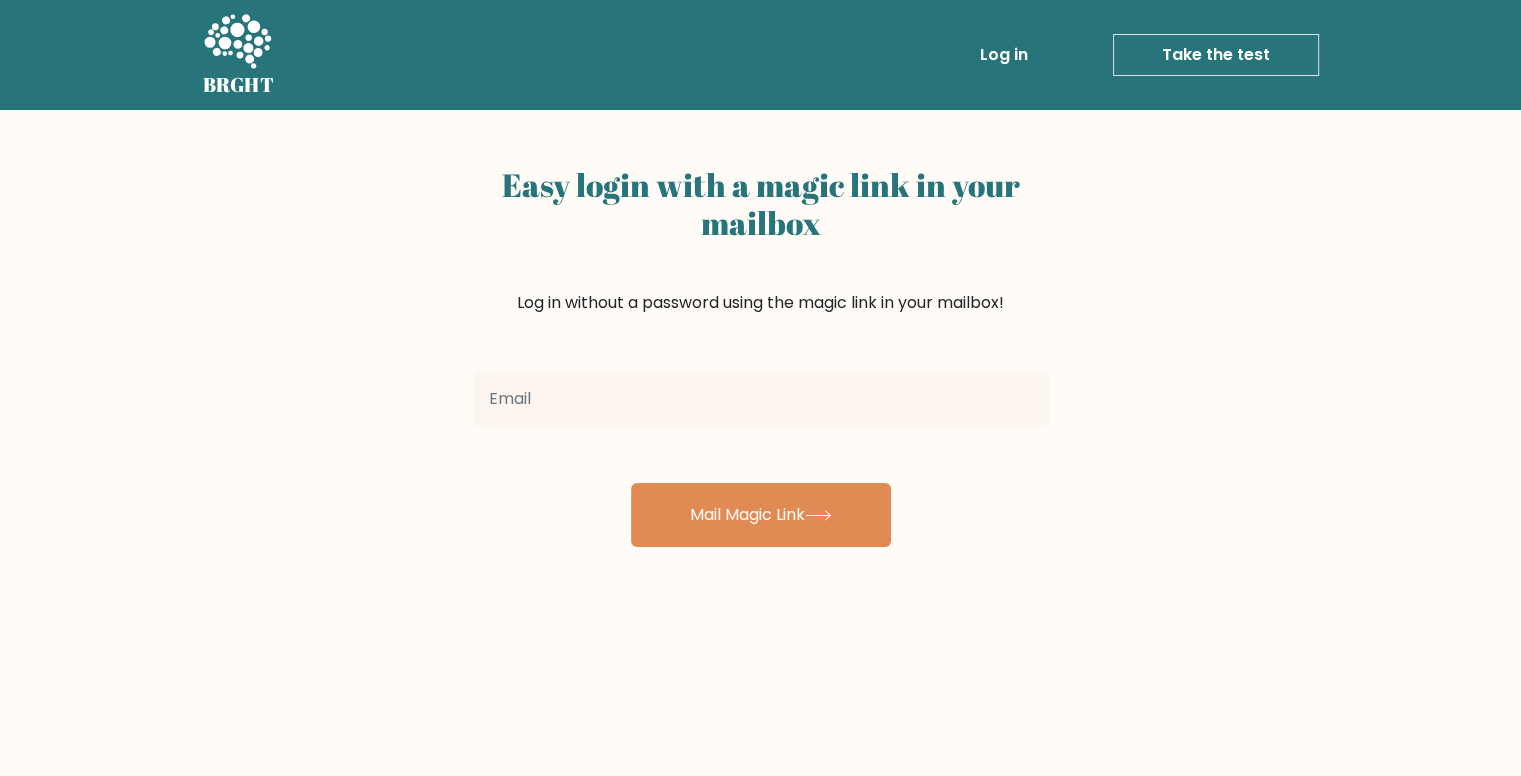 click at bounding box center [761, 399] 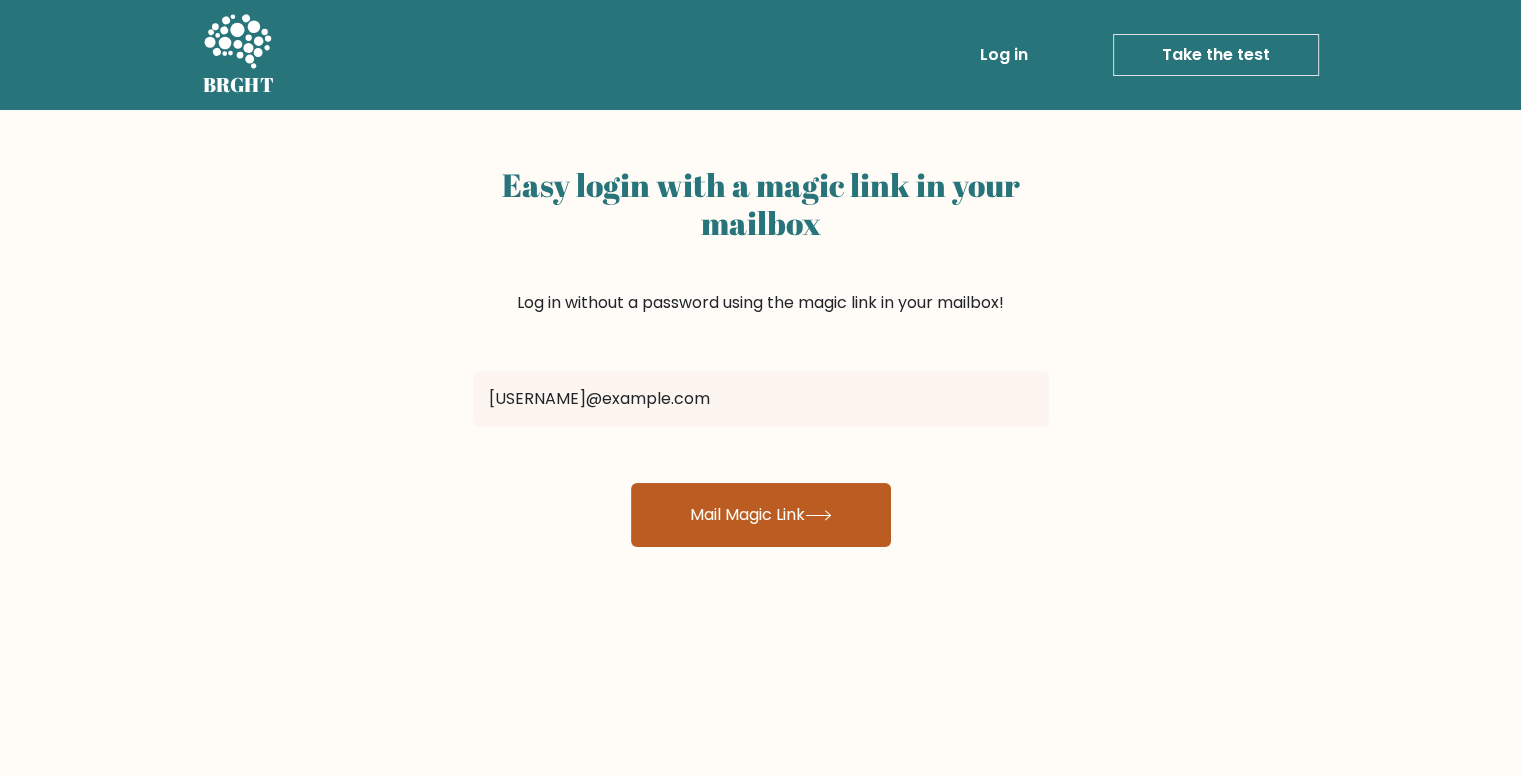 click on "Mail Magic Link" at bounding box center (761, 515) 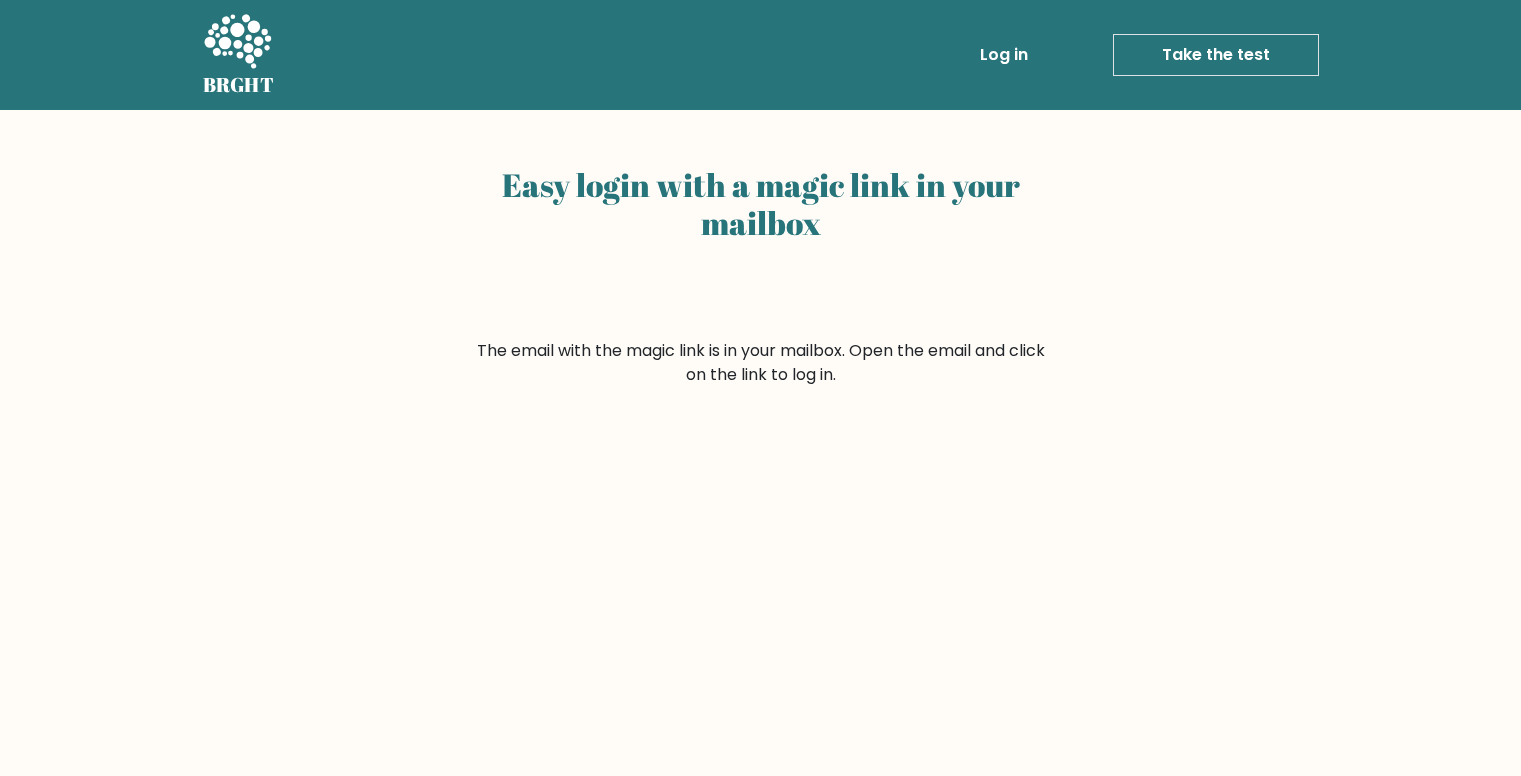 scroll, scrollTop: 0, scrollLeft: 0, axis: both 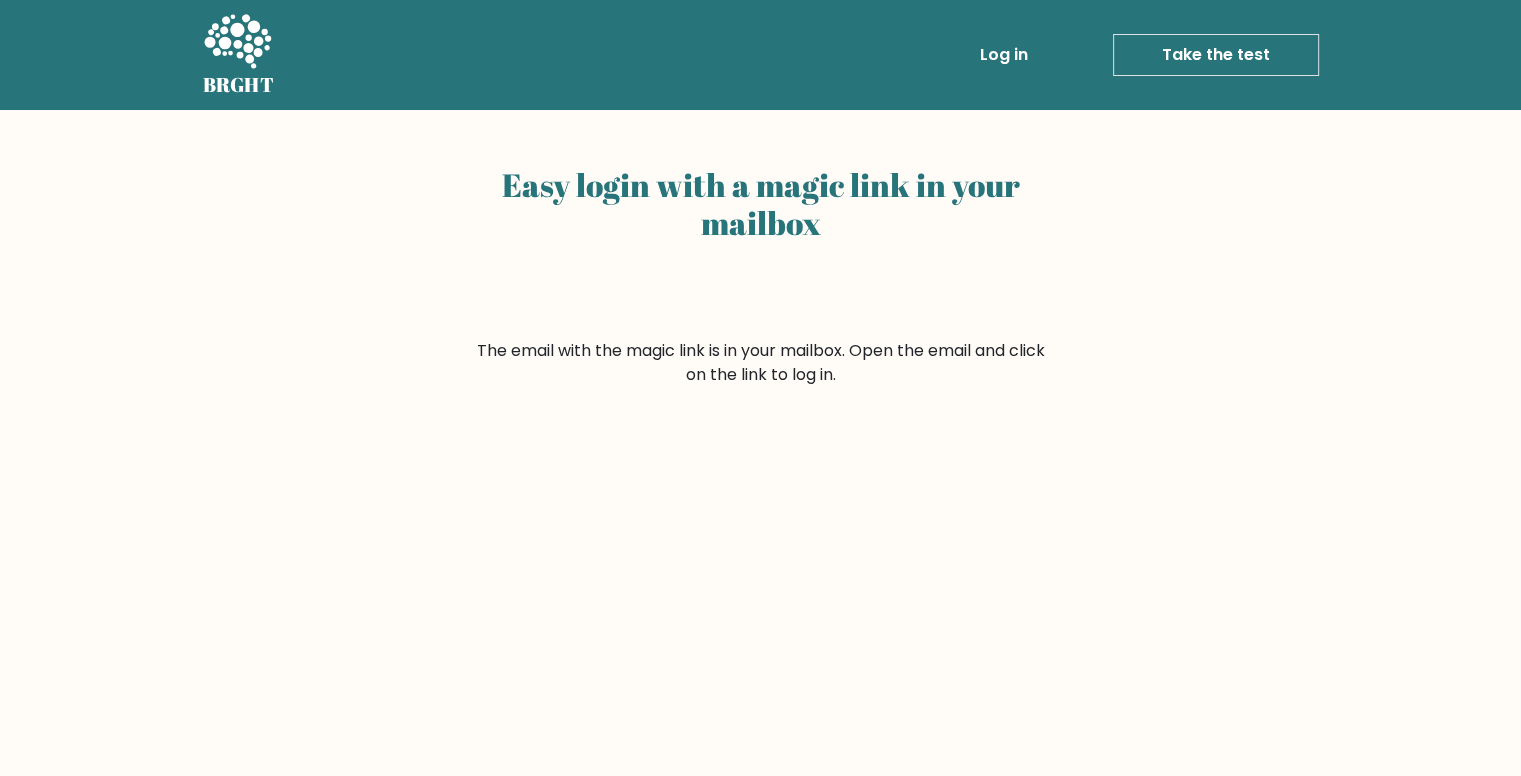 click at bounding box center [237, 43] 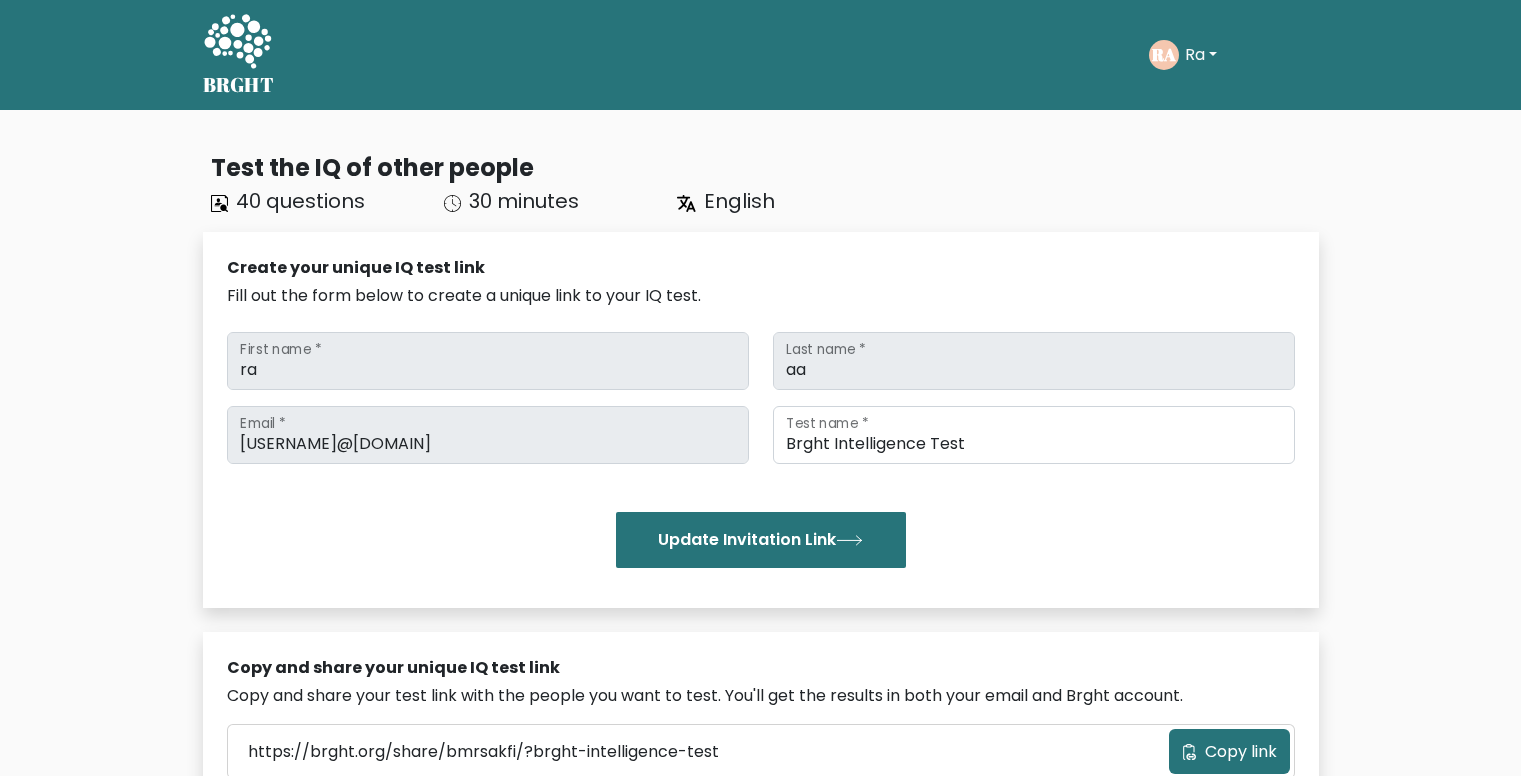 scroll, scrollTop: 0, scrollLeft: 0, axis: both 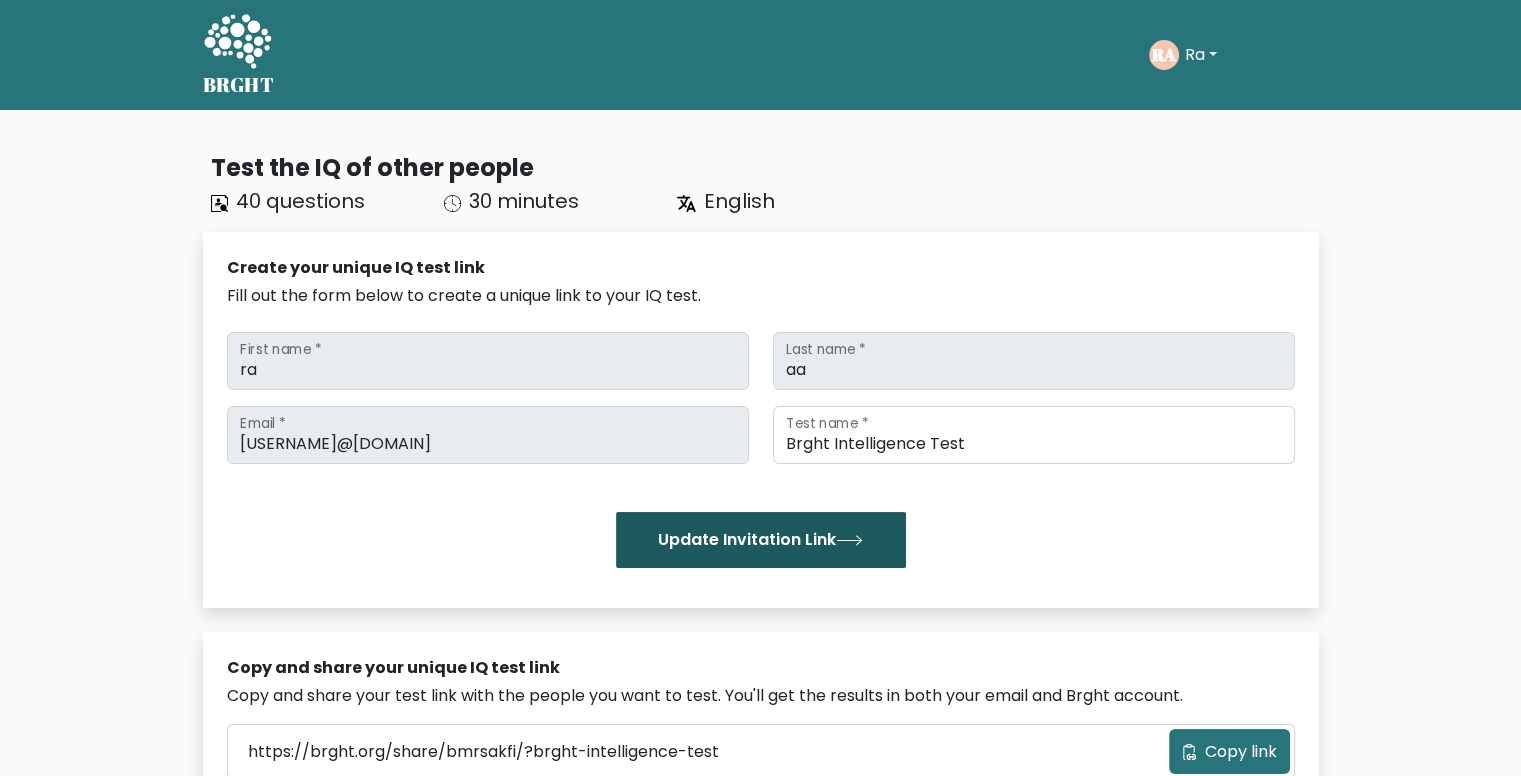 click on "Update Invitation Link" at bounding box center (761, 540) 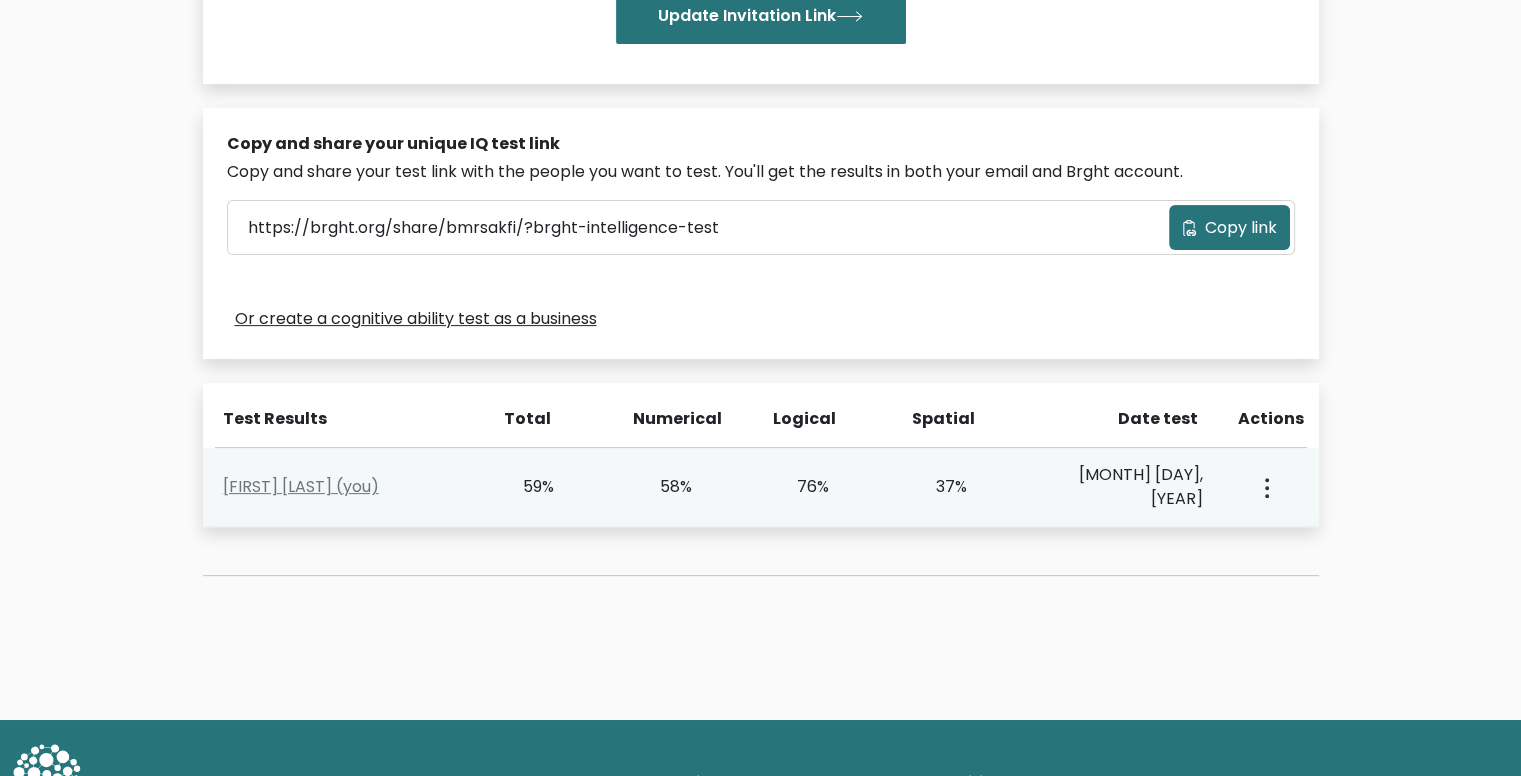 scroll, scrollTop: 588, scrollLeft: 0, axis: vertical 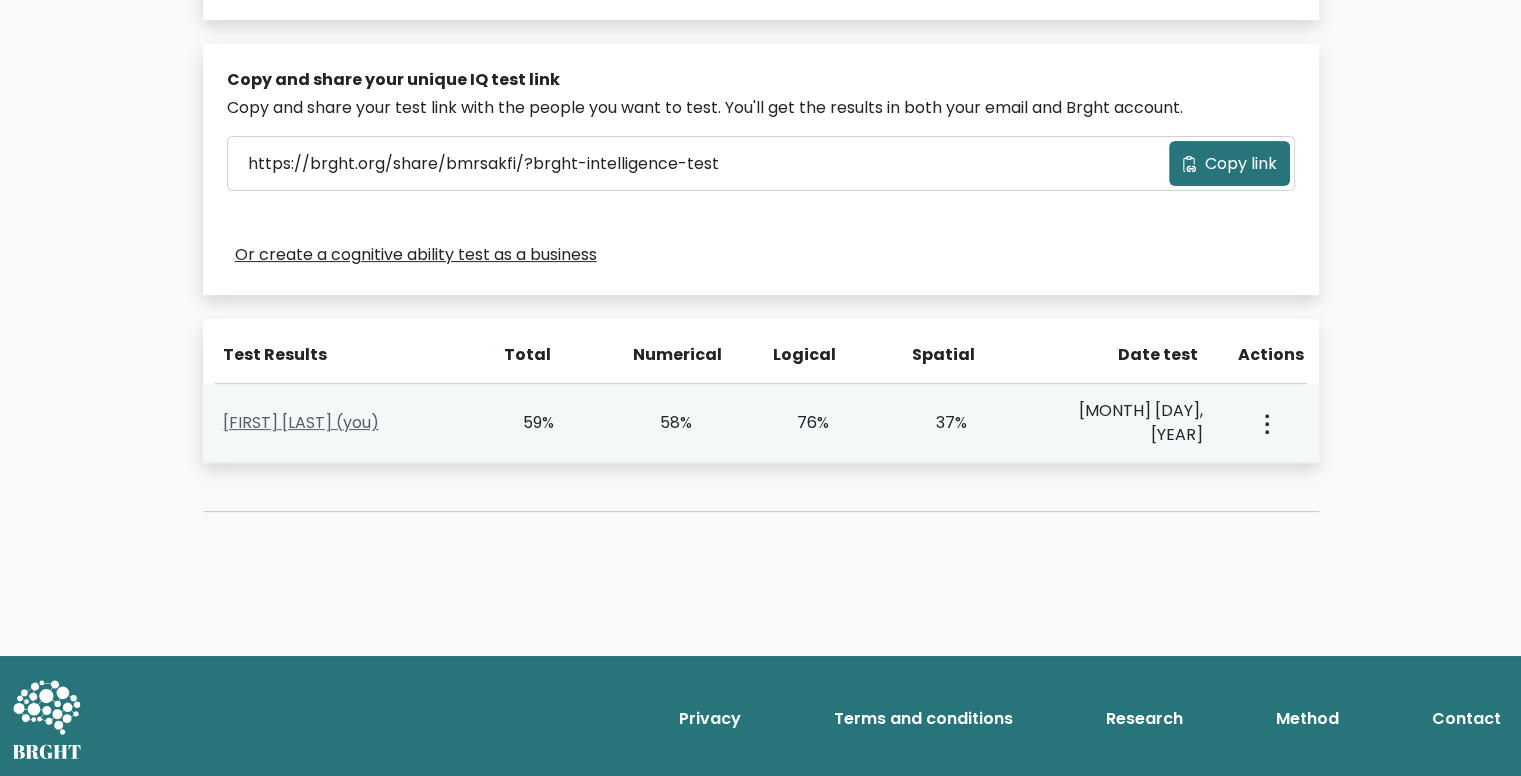 click on "Ra Aa (you)" at bounding box center (301, 422) 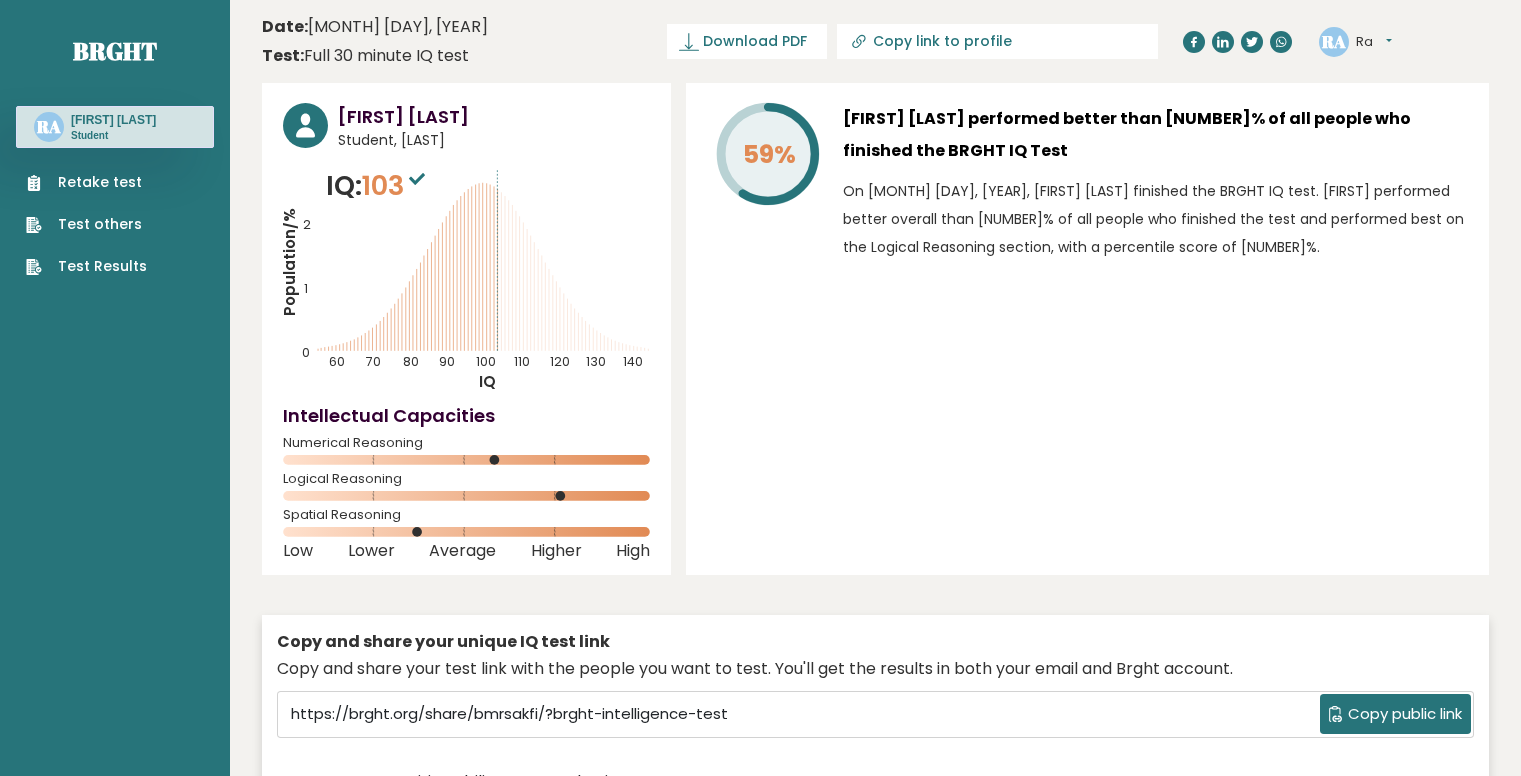 scroll, scrollTop: 0, scrollLeft: 0, axis: both 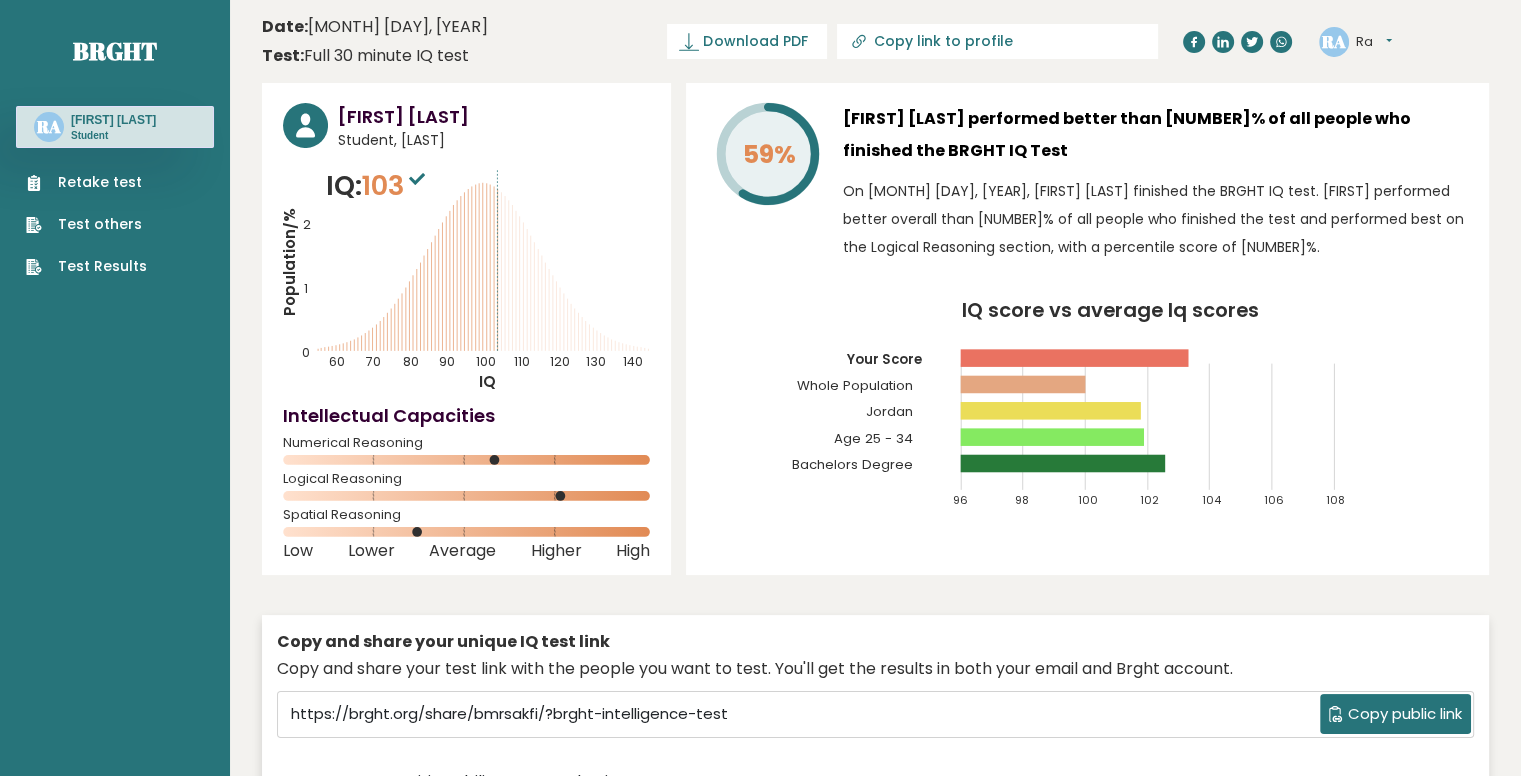 click on "Retake test" at bounding box center [86, 182] 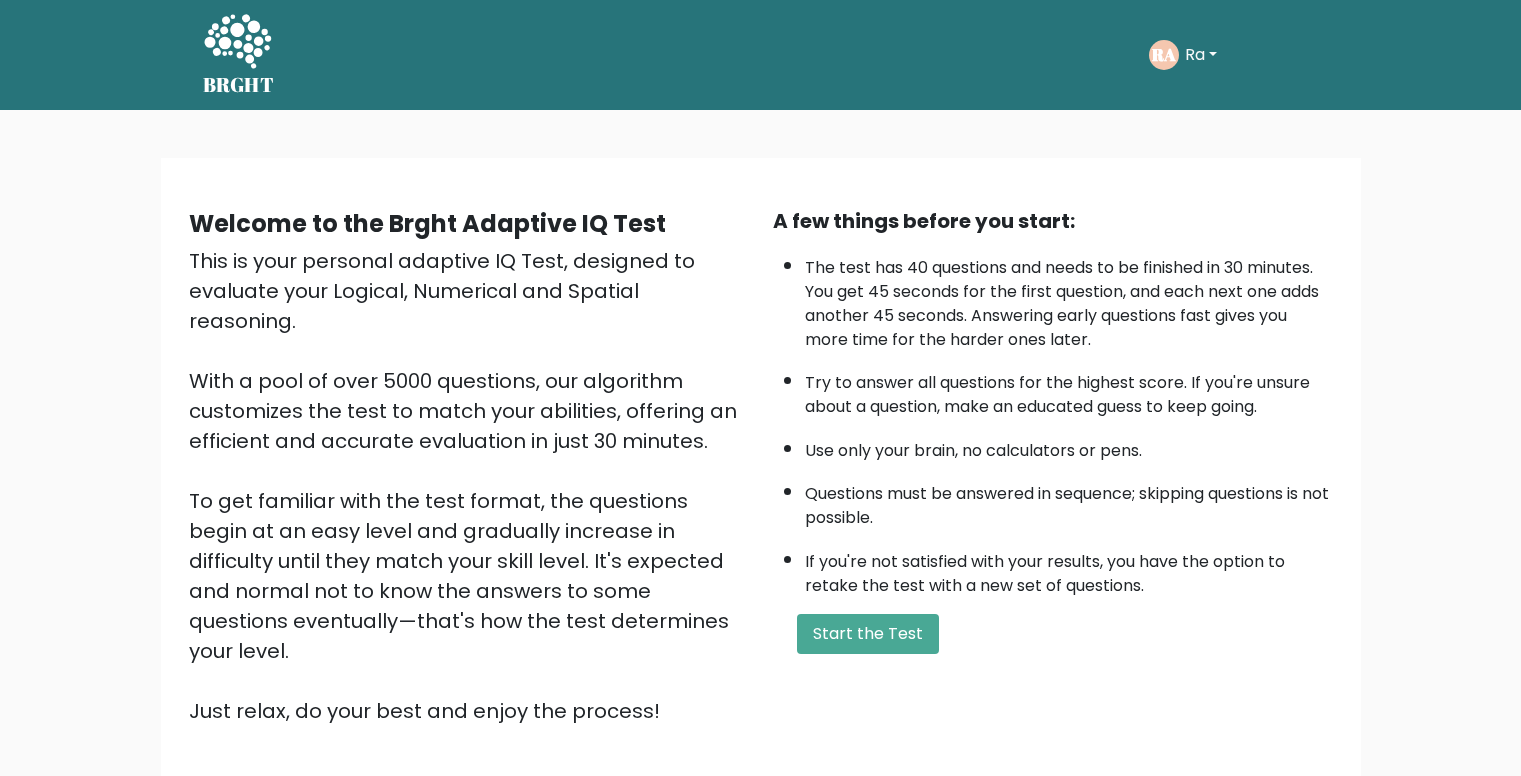 scroll, scrollTop: 0, scrollLeft: 0, axis: both 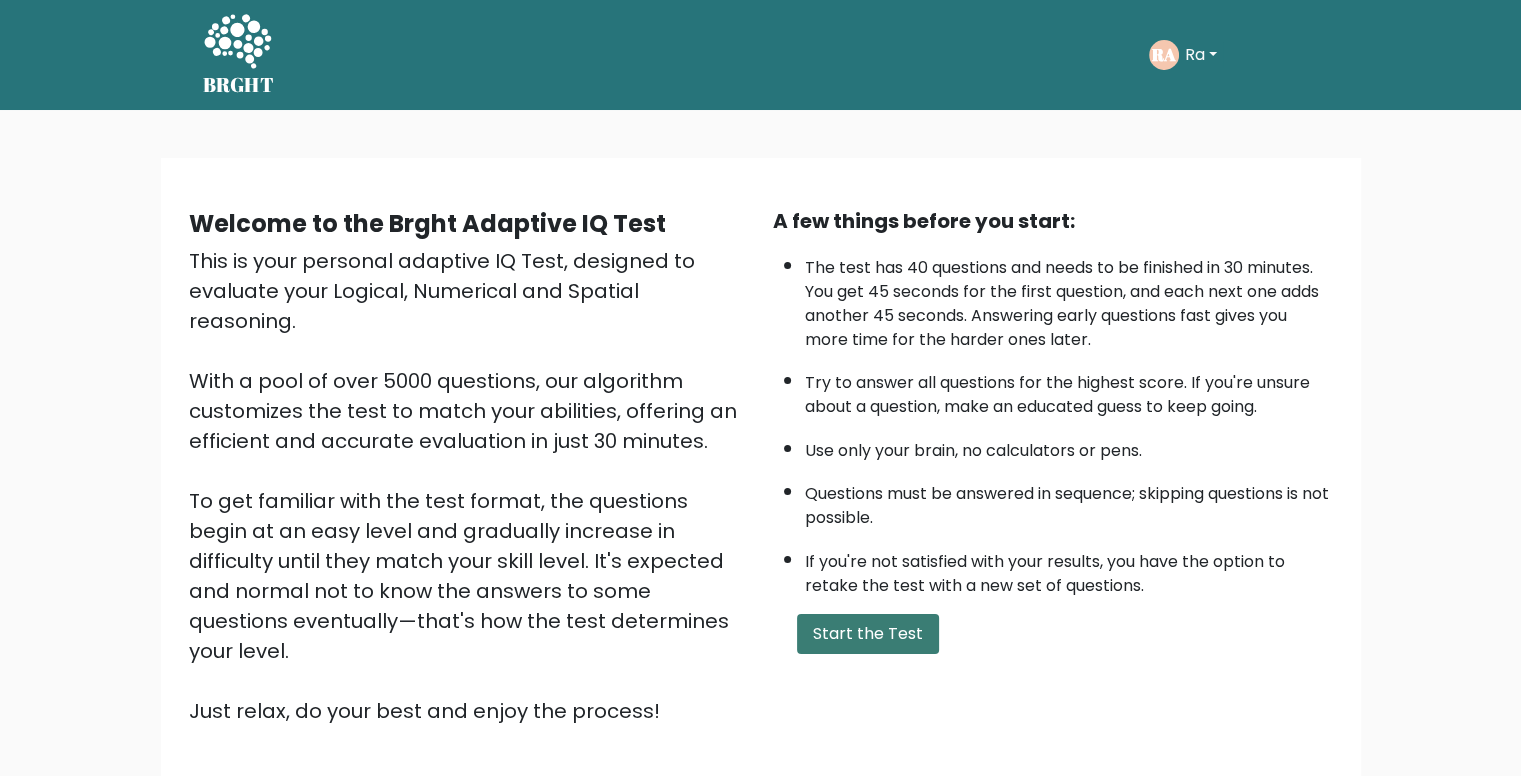 click on "Start the Test" at bounding box center (868, 634) 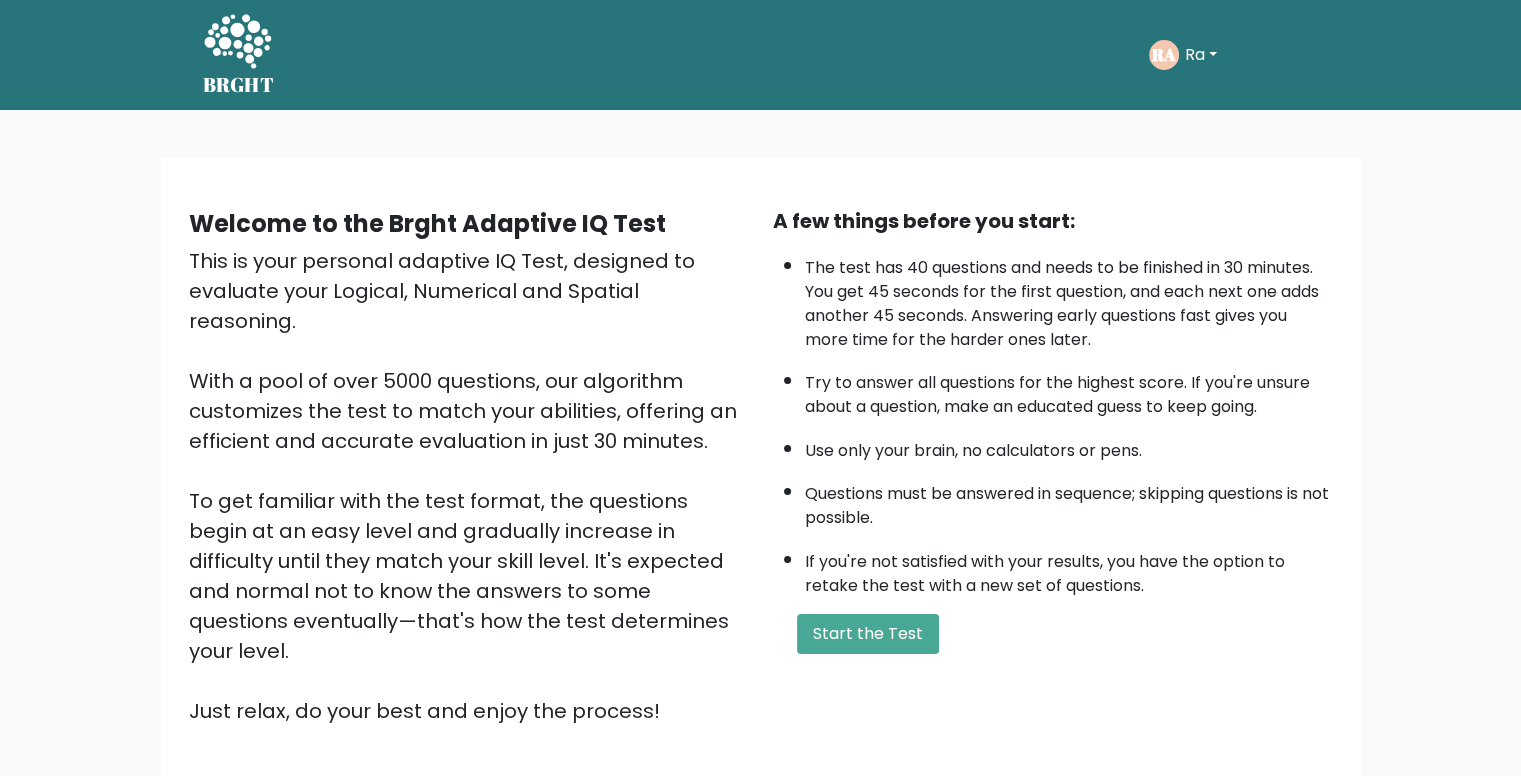 click on "Ra" at bounding box center (1201, 55) 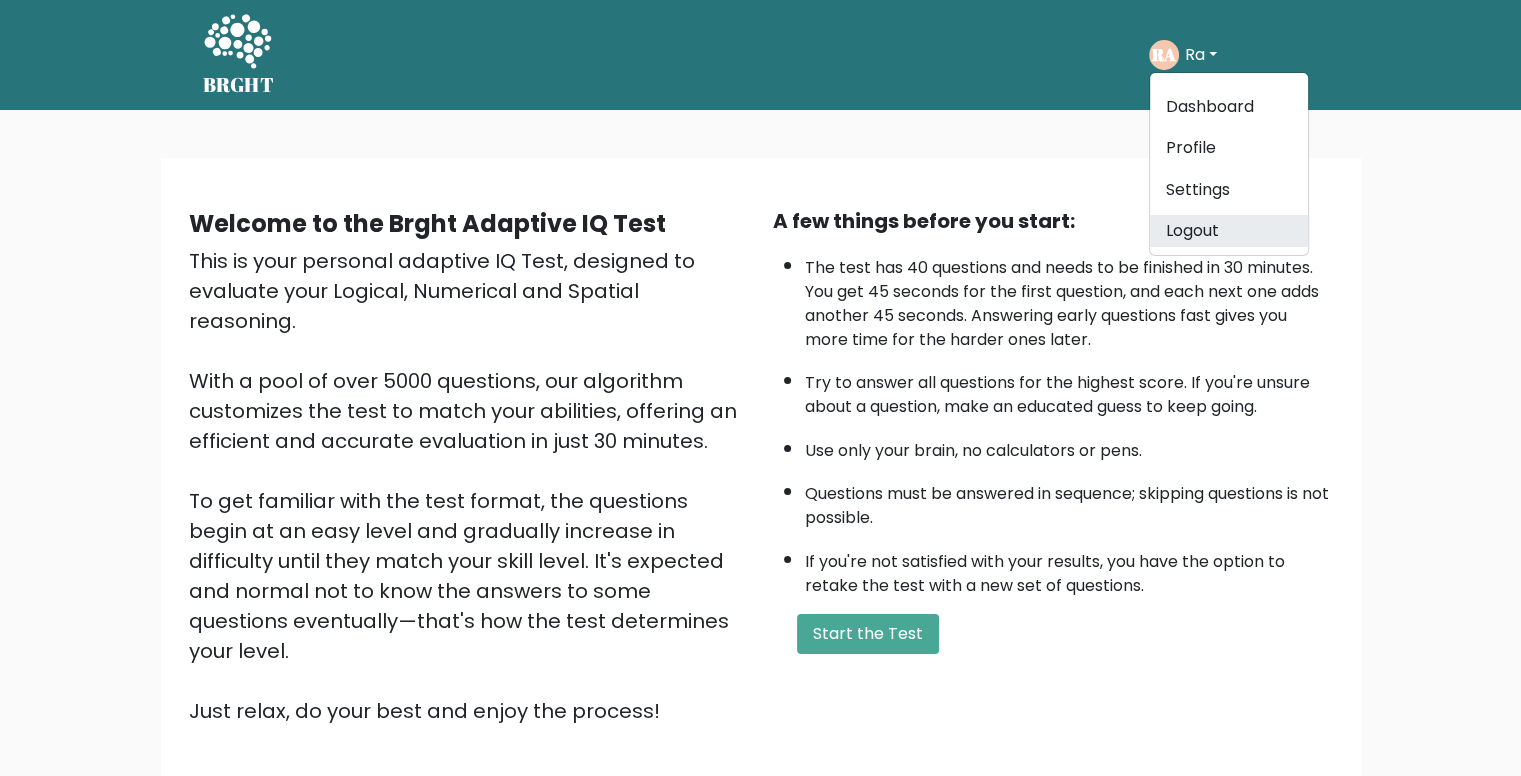 click on "Logout" at bounding box center (1229, 231) 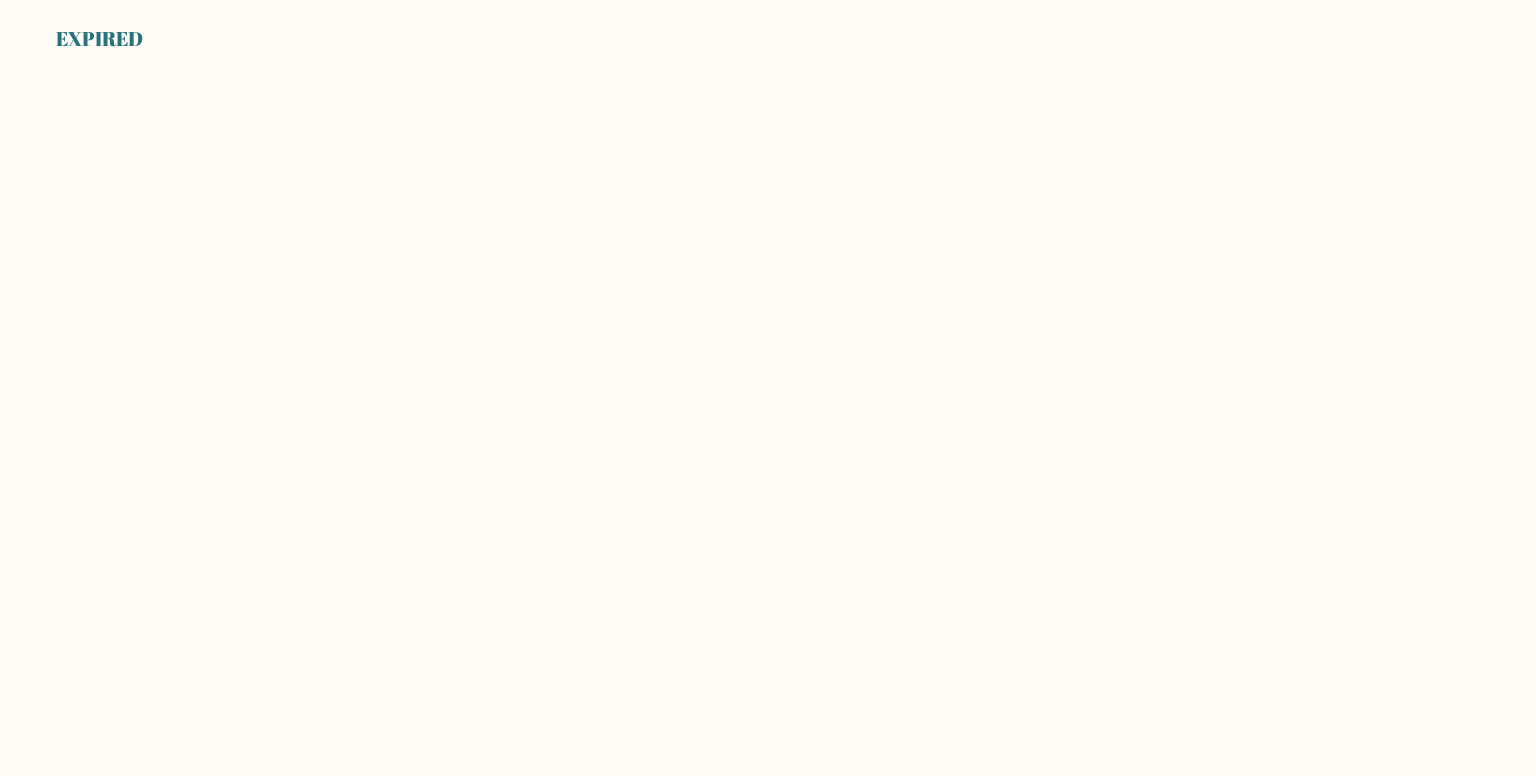 scroll, scrollTop: 0, scrollLeft: 0, axis: both 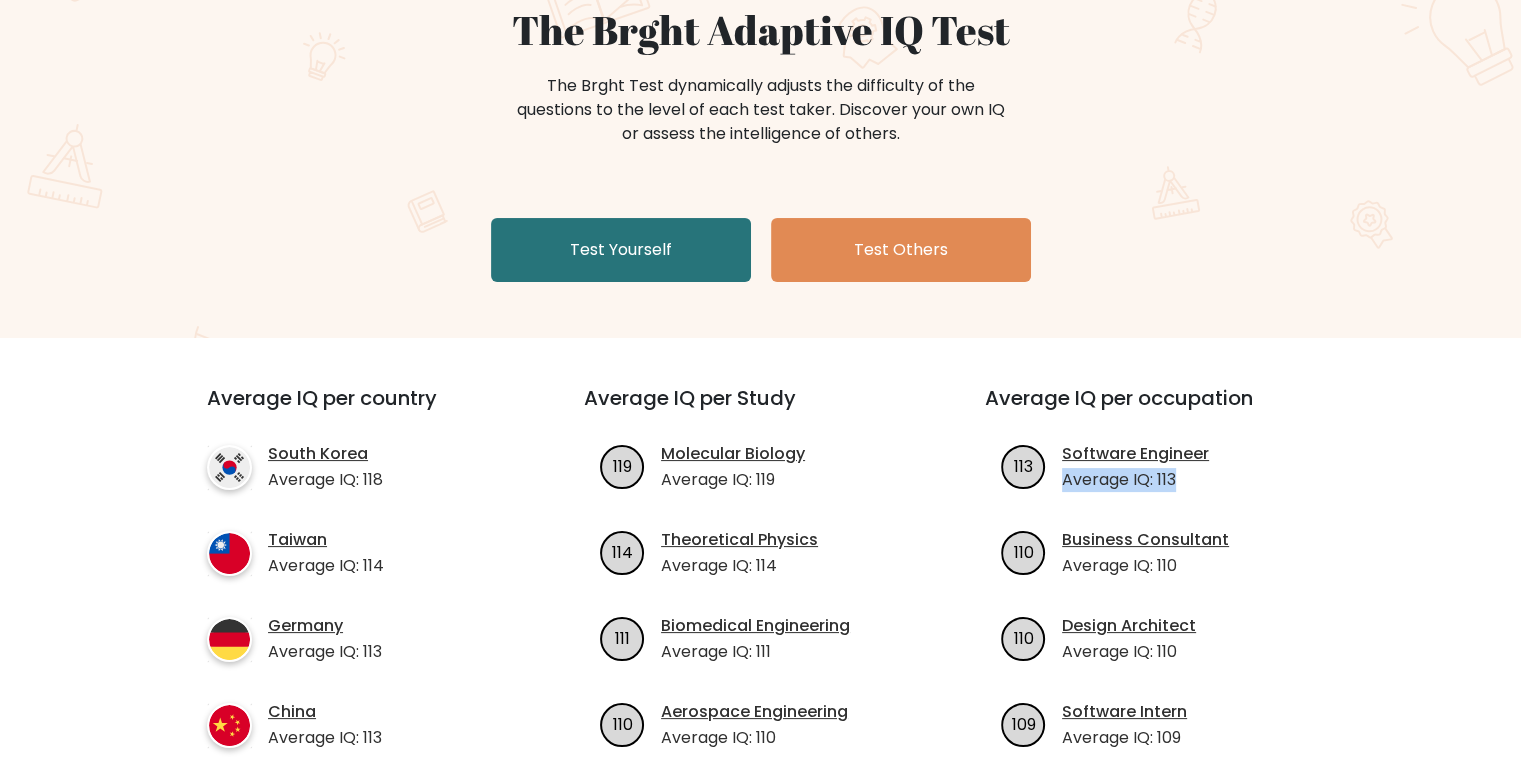 drag, startPoint x: 1132, startPoint y: 486, endPoint x: 1064, endPoint y: 485, distance: 68.007355 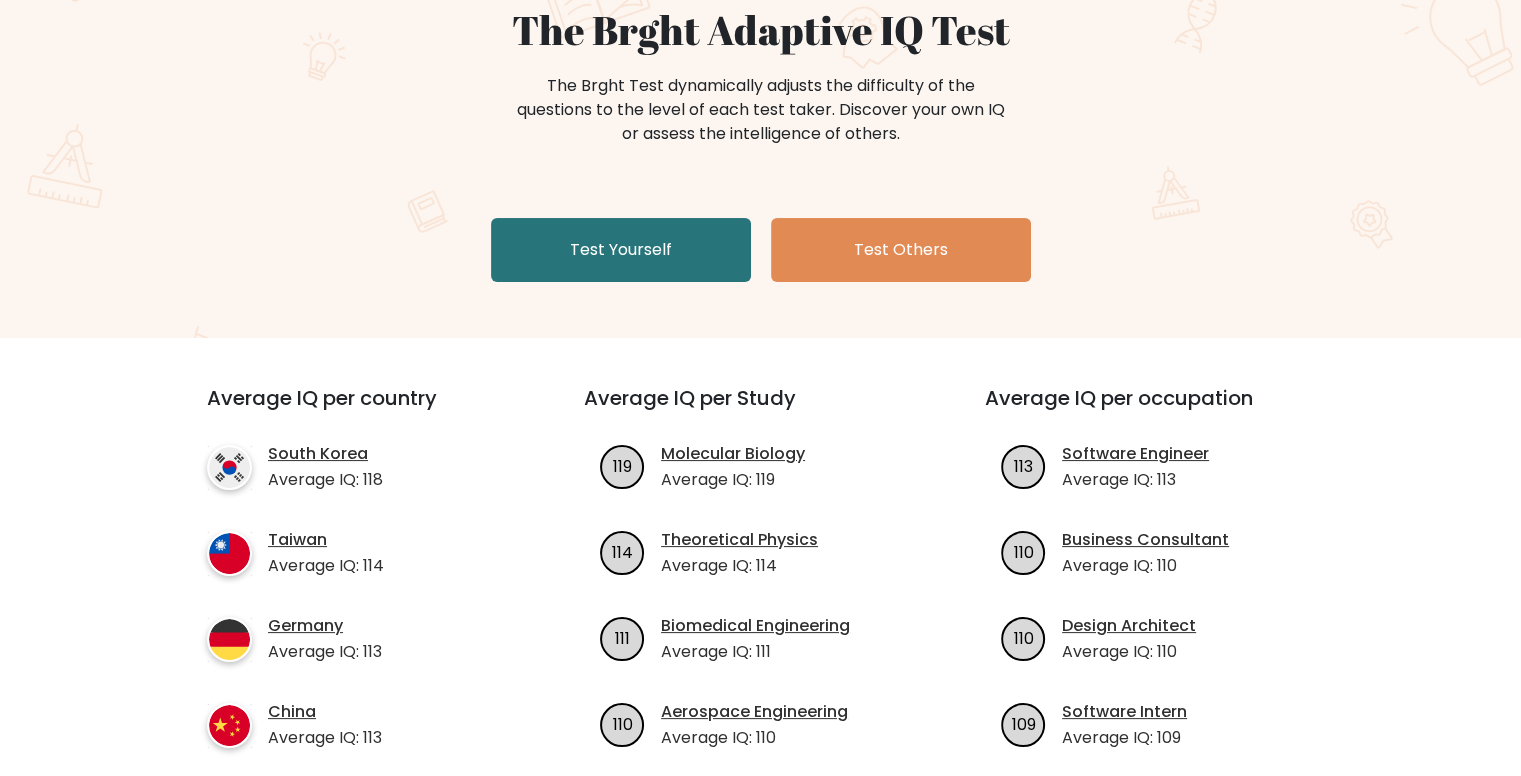 click on "Average IQ per country
South Korea
Average IQ: 118
Taiwan
Average IQ: 114
Germany
Average IQ: 113
China
Average IQ: 113 119 114" at bounding box center [760, 637] 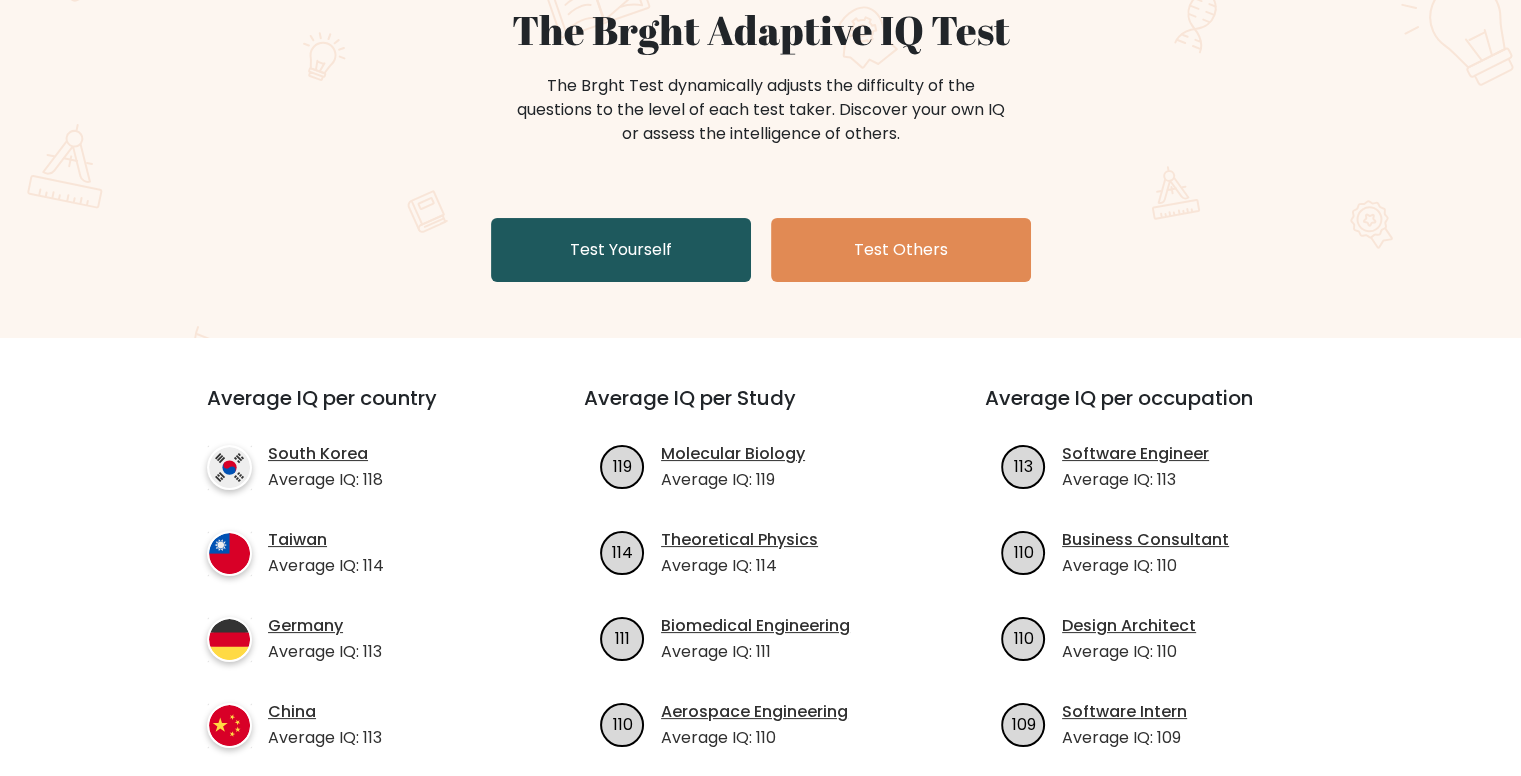 click on "Test Yourself" at bounding box center [621, 250] 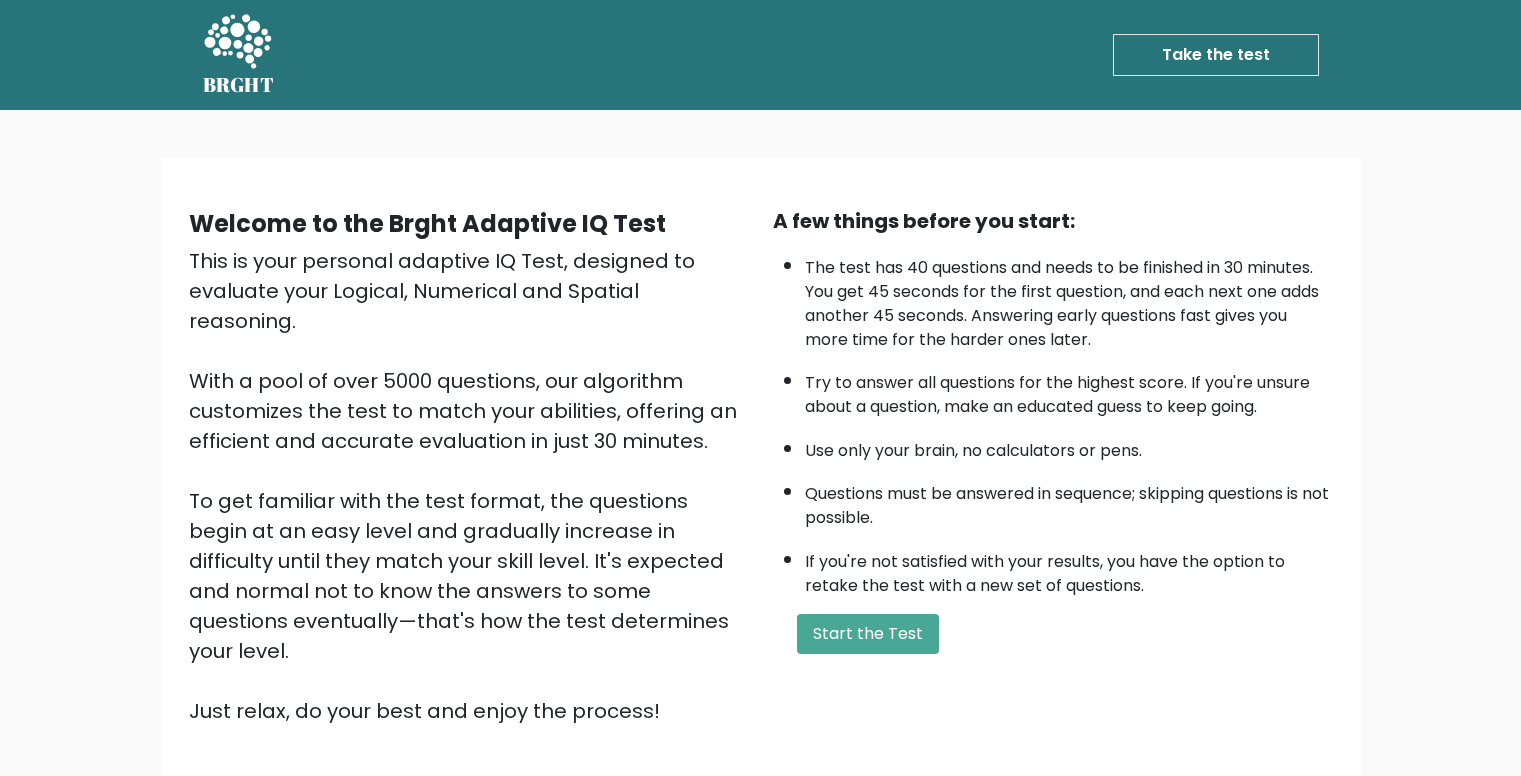 scroll, scrollTop: 0, scrollLeft: 0, axis: both 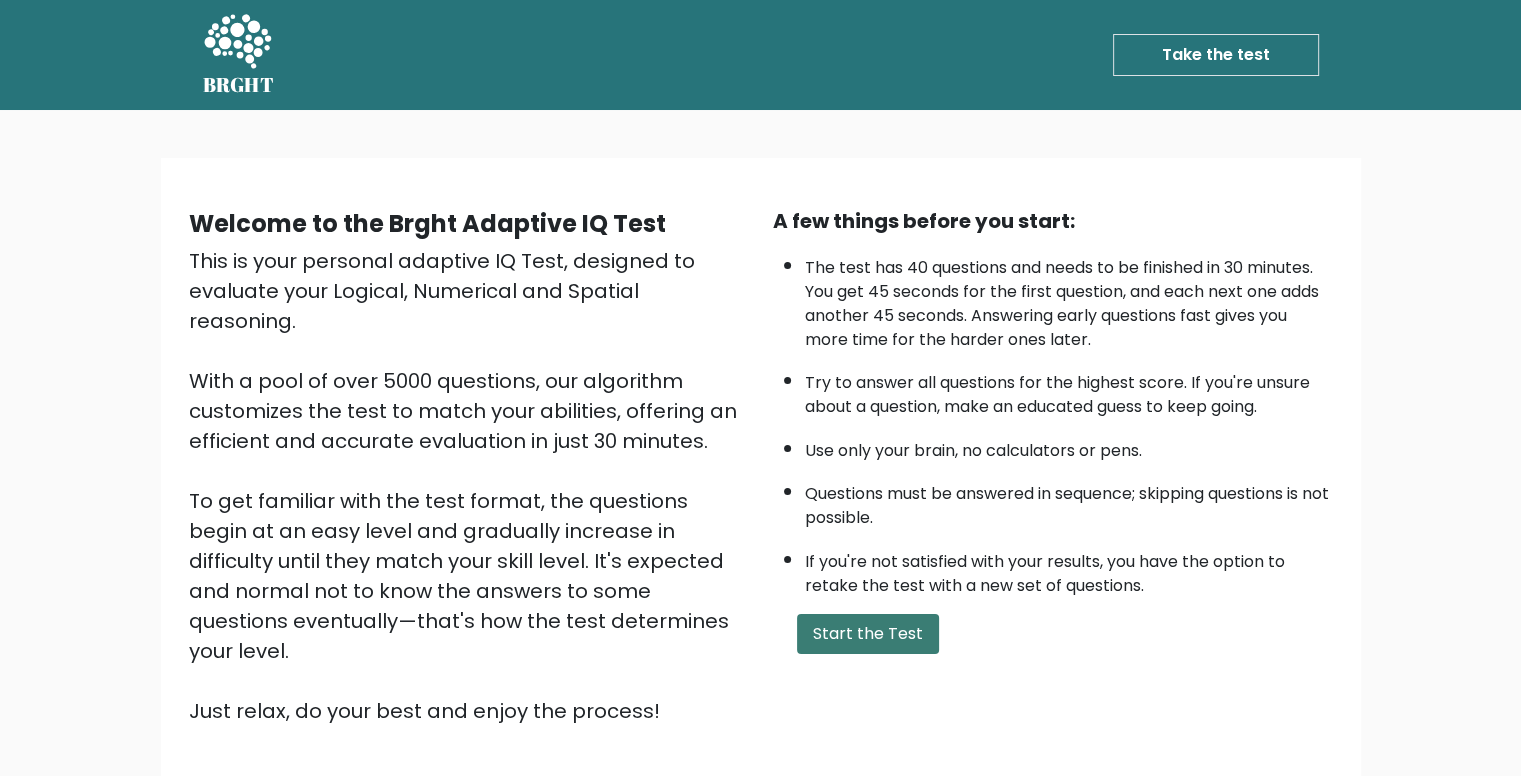 click on "Start the Test" at bounding box center (868, 634) 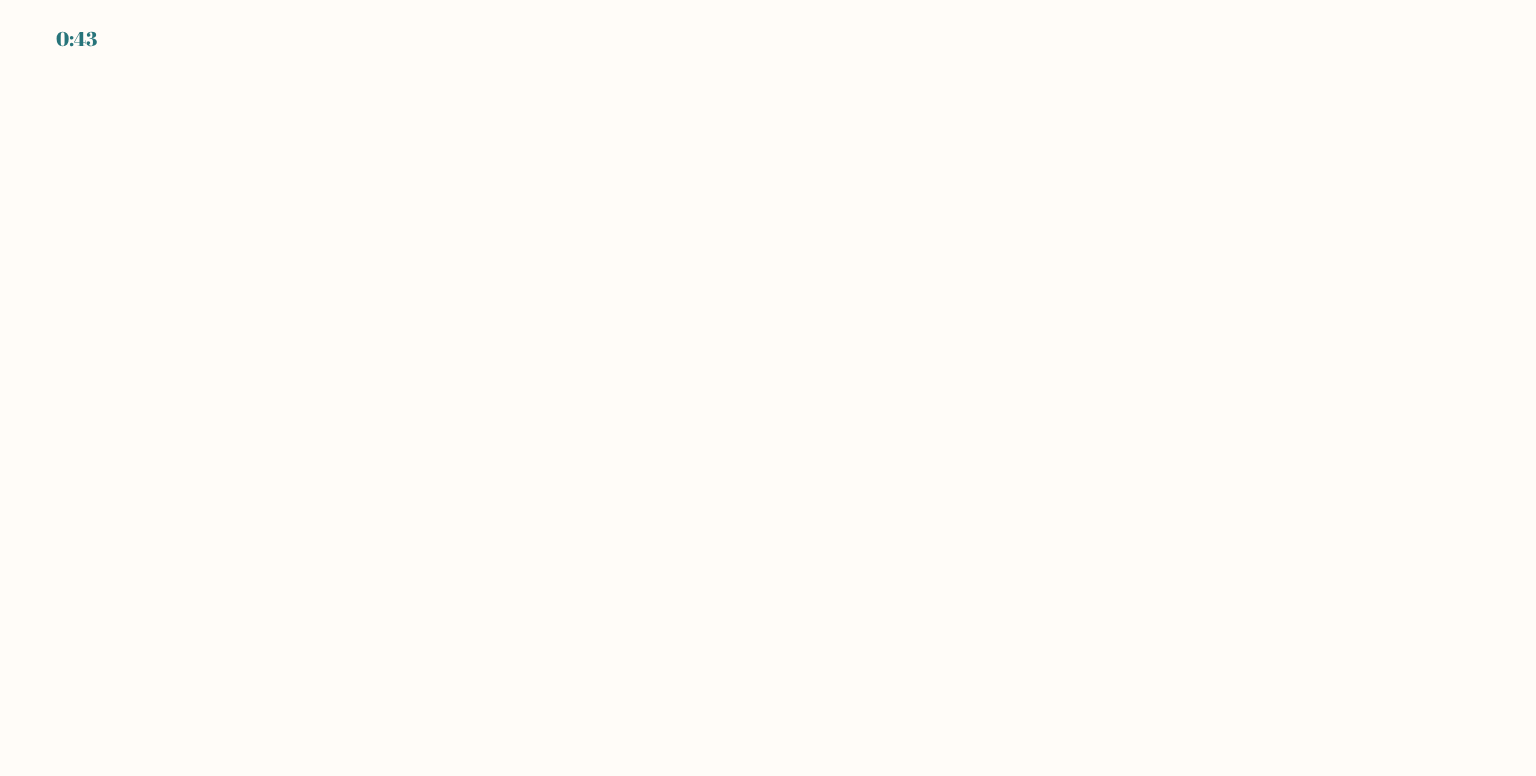 scroll, scrollTop: 0, scrollLeft: 0, axis: both 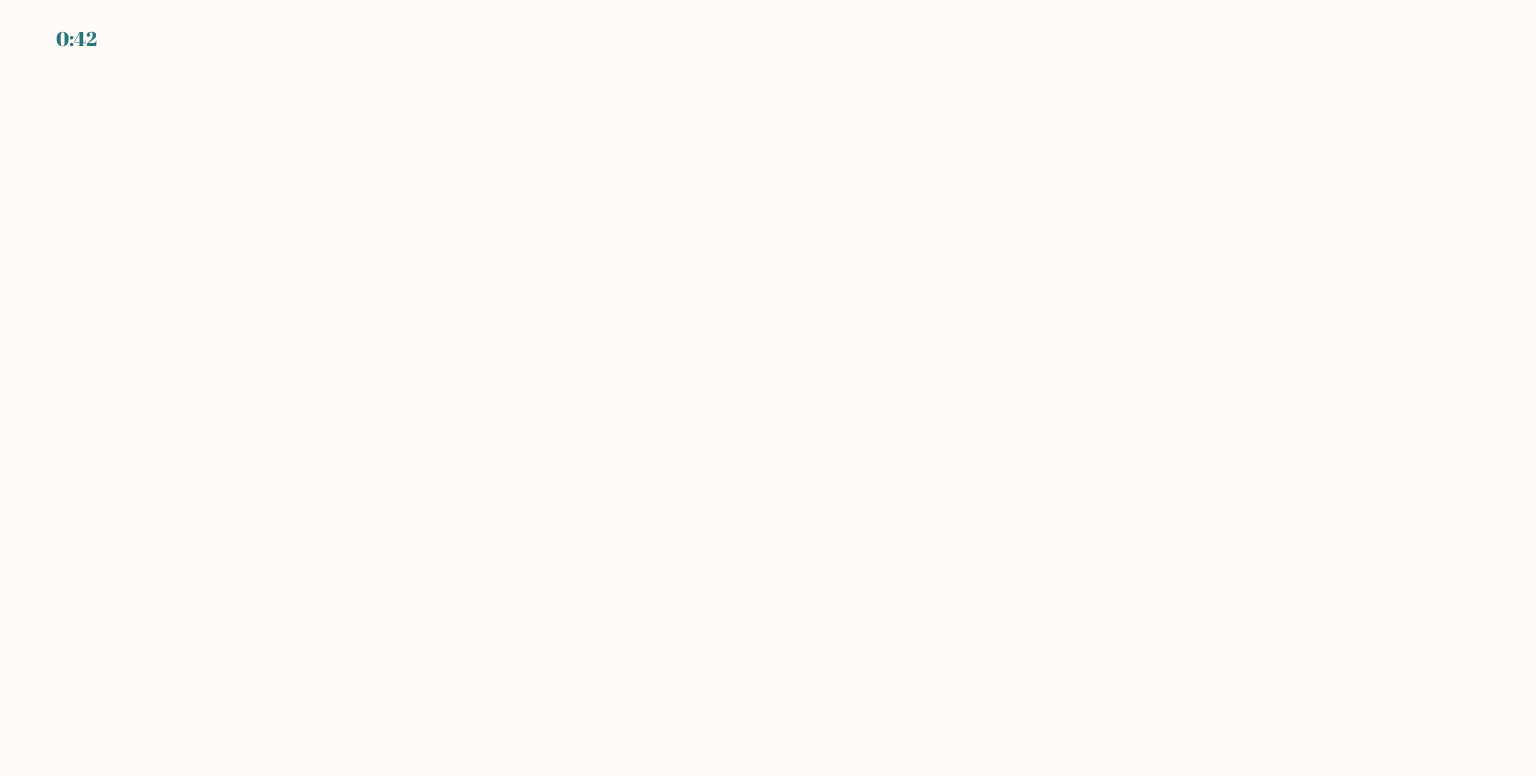 click on "0:42" at bounding box center (768, 388) 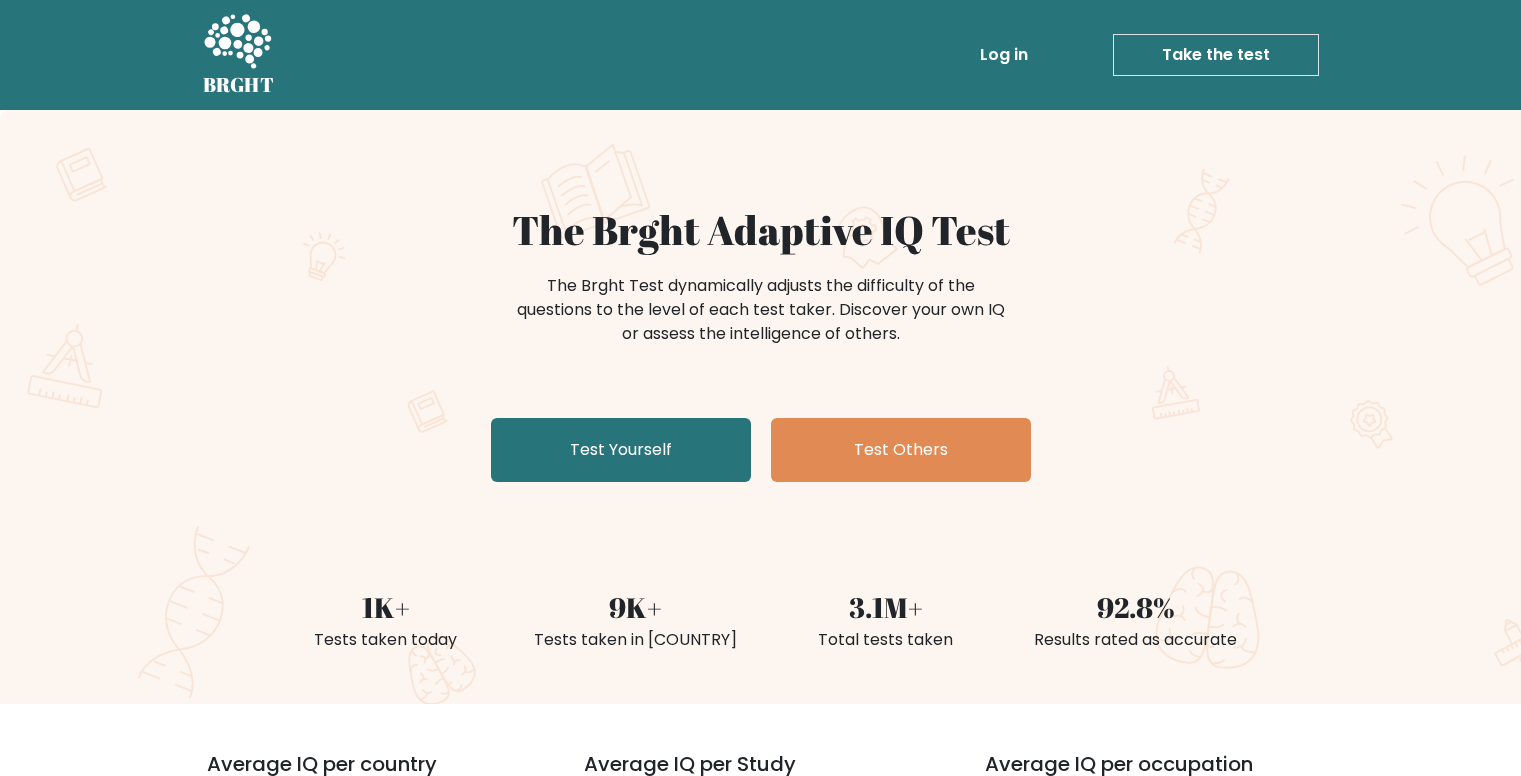 scroll, scrollTop: 0, scrollLeft: 0, axis: both 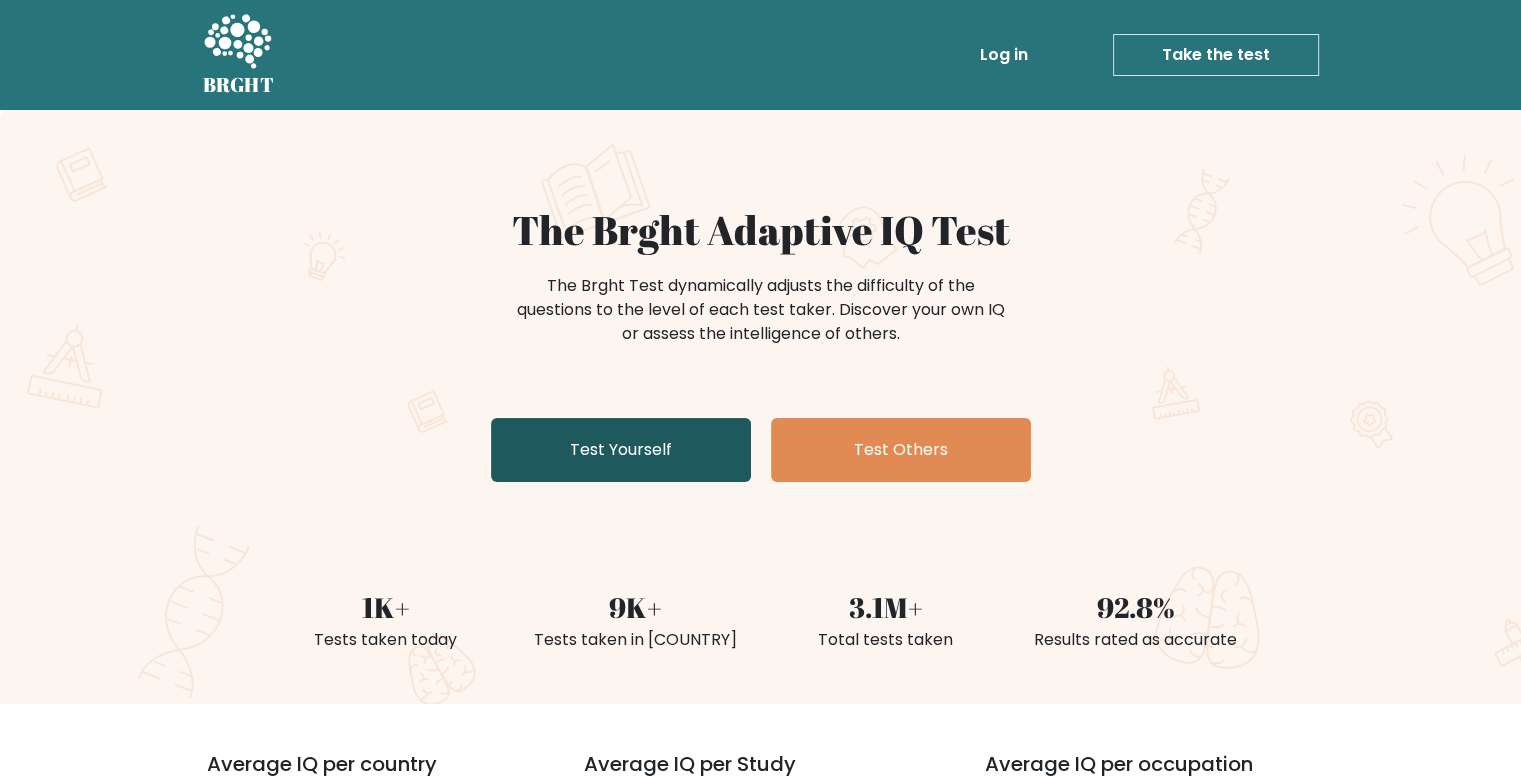 click on "Test Yourself" at bounding box center [621, 450] 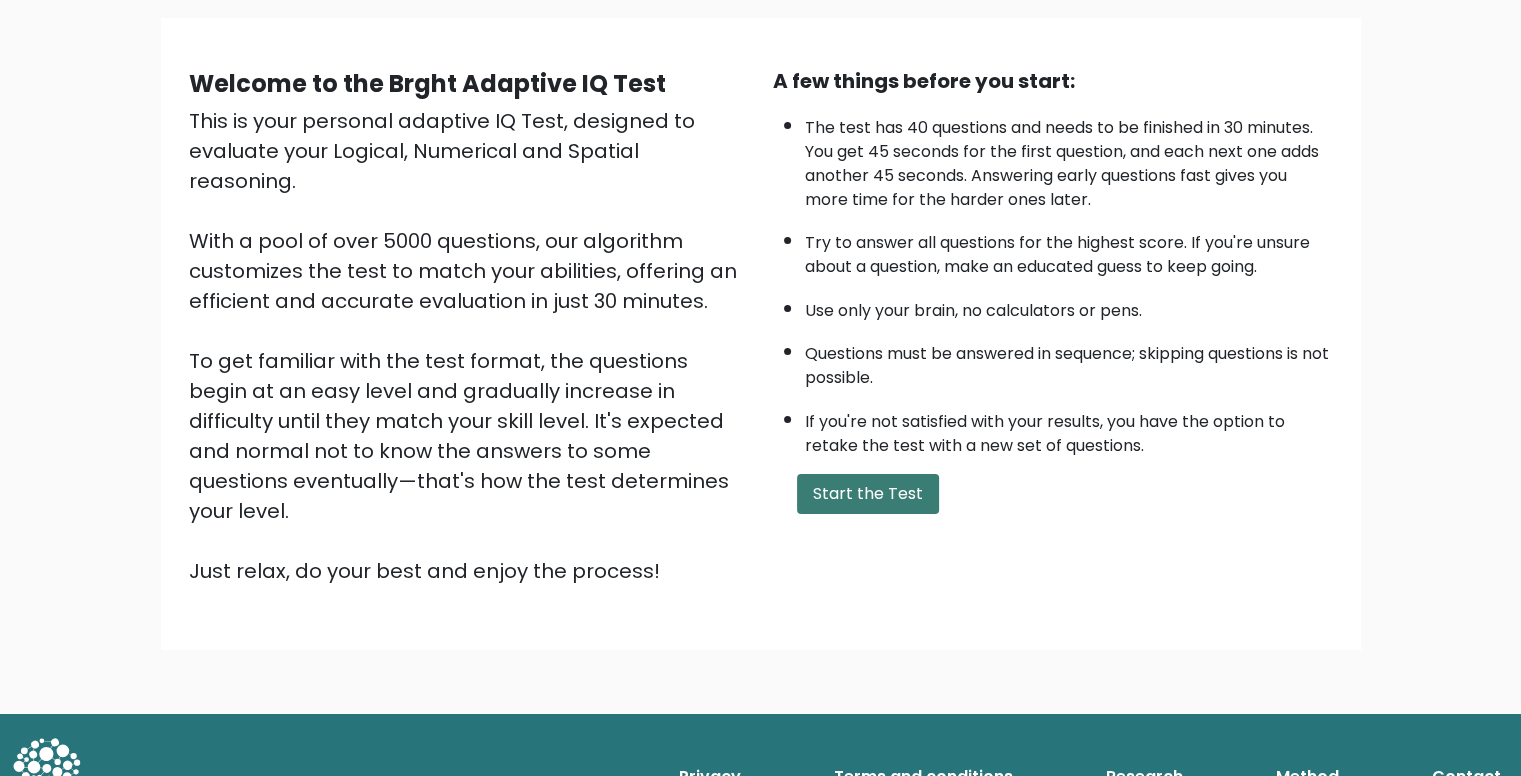 click on "Start the Test" at bounding box center [868, 494] 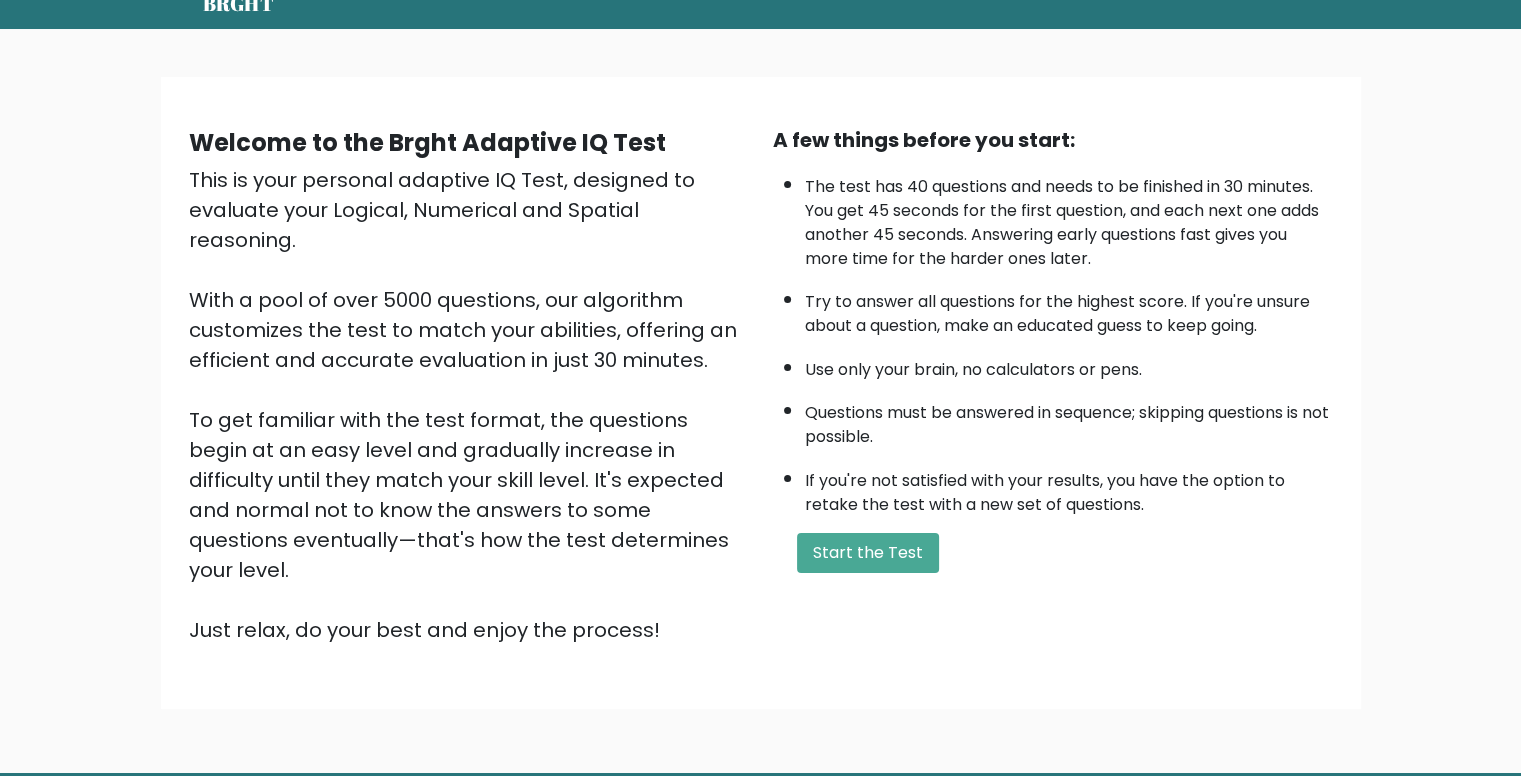 scroll, scrollTop: 0, scrollLeft: 0, axis: both 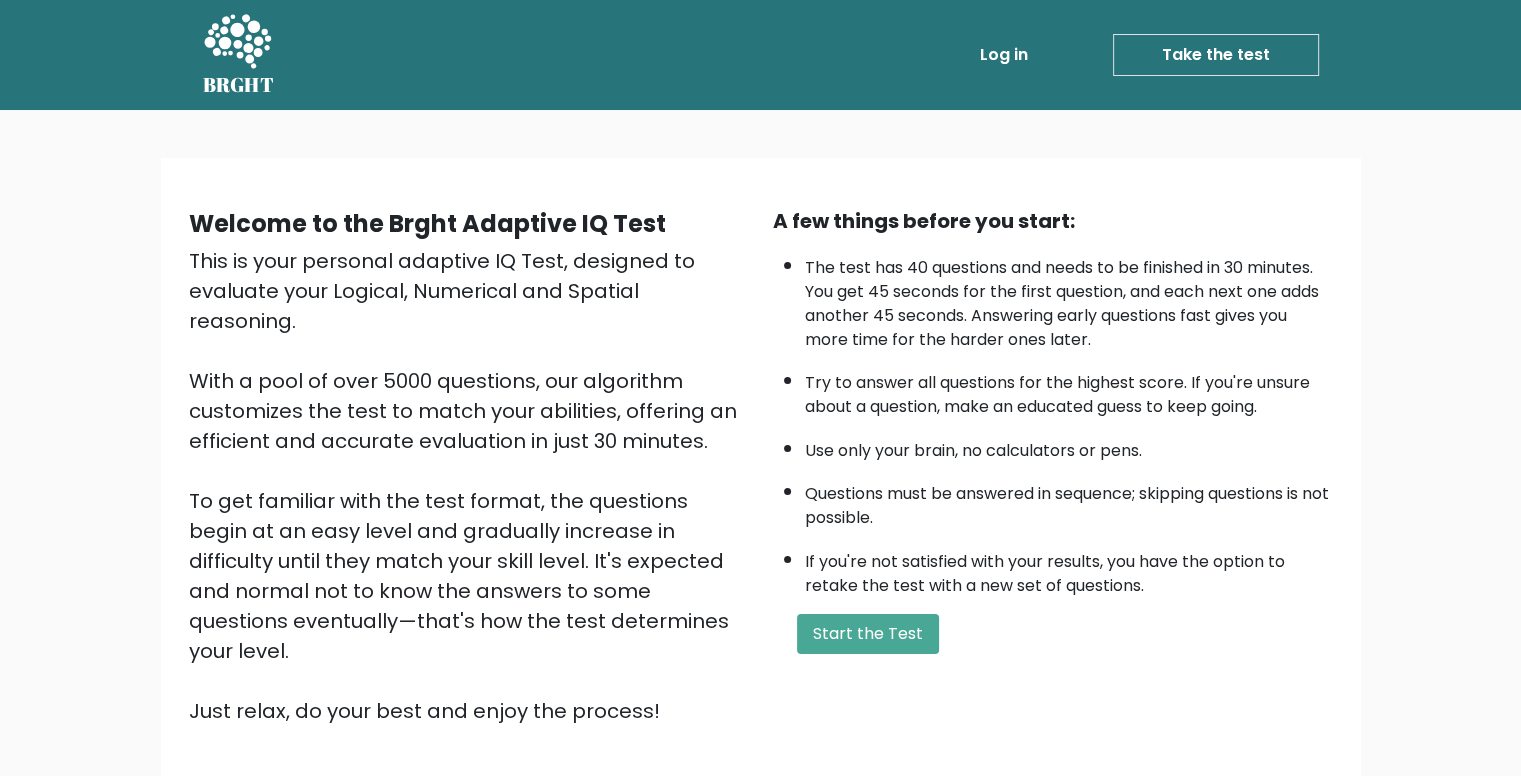 click on "Take the test" at bounding box center [1216, 55] 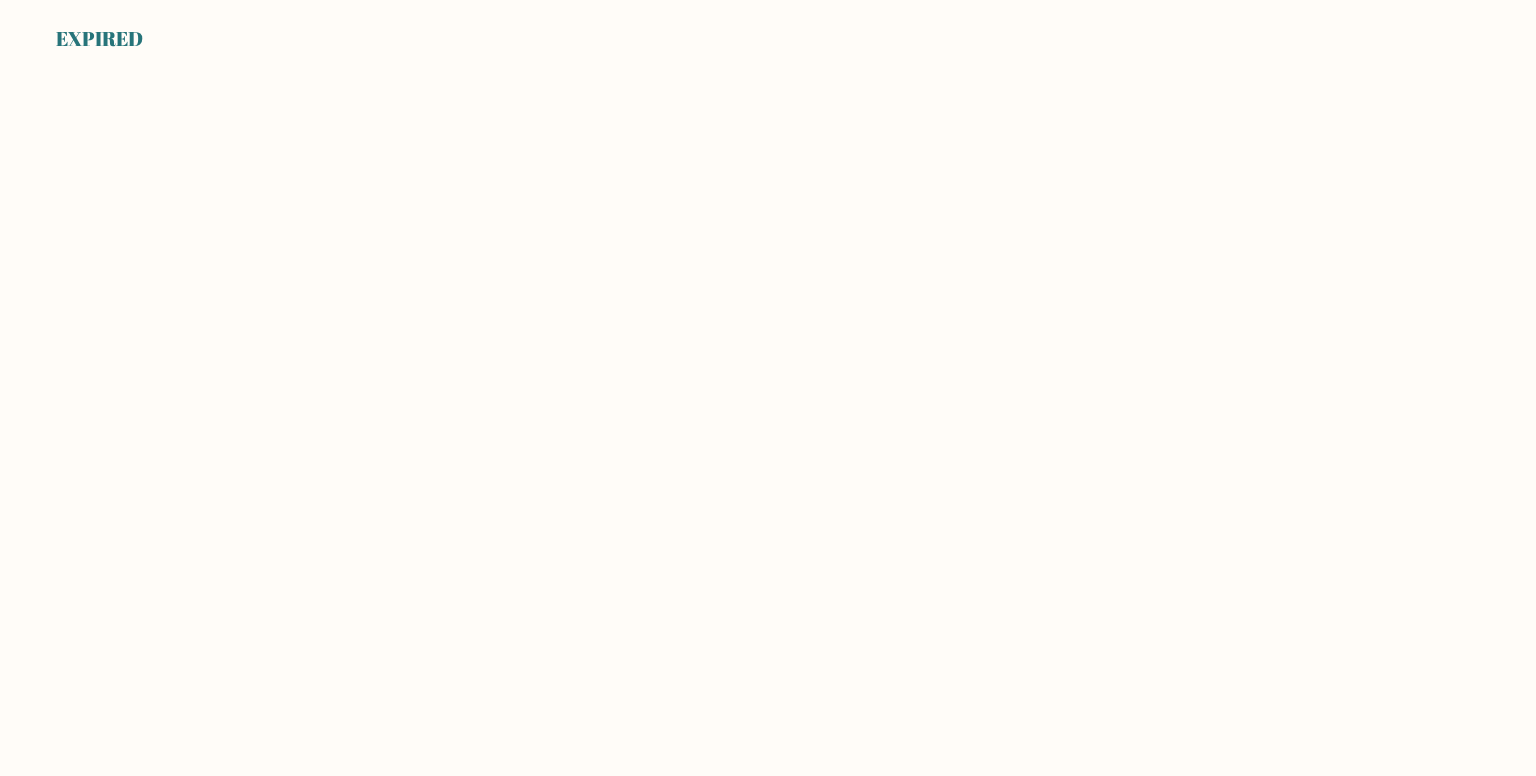 scroll, scrollTop: 0, scrollLeft: 0, axis: both 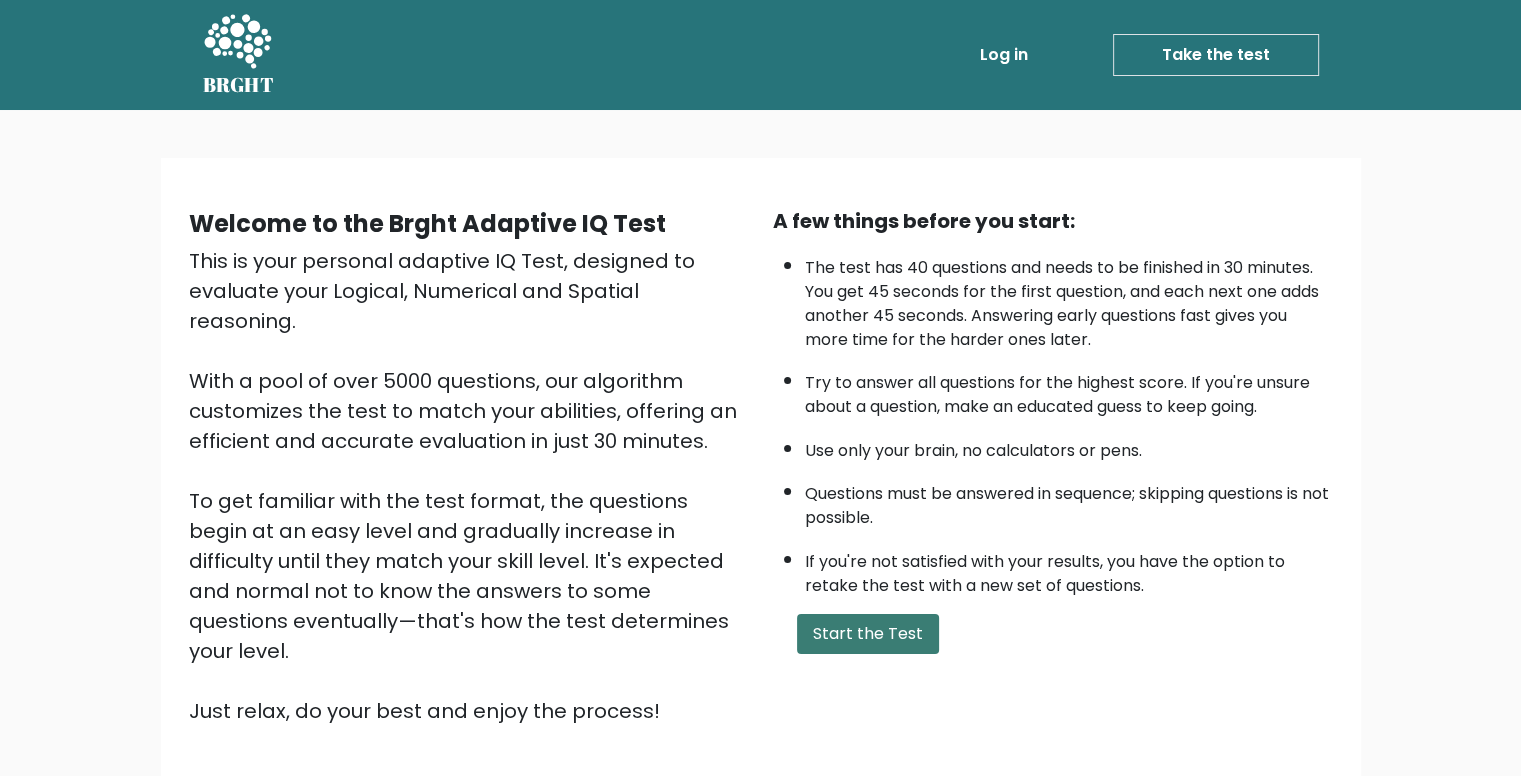 click on "Start the Test" at bounding box center (868, 634) 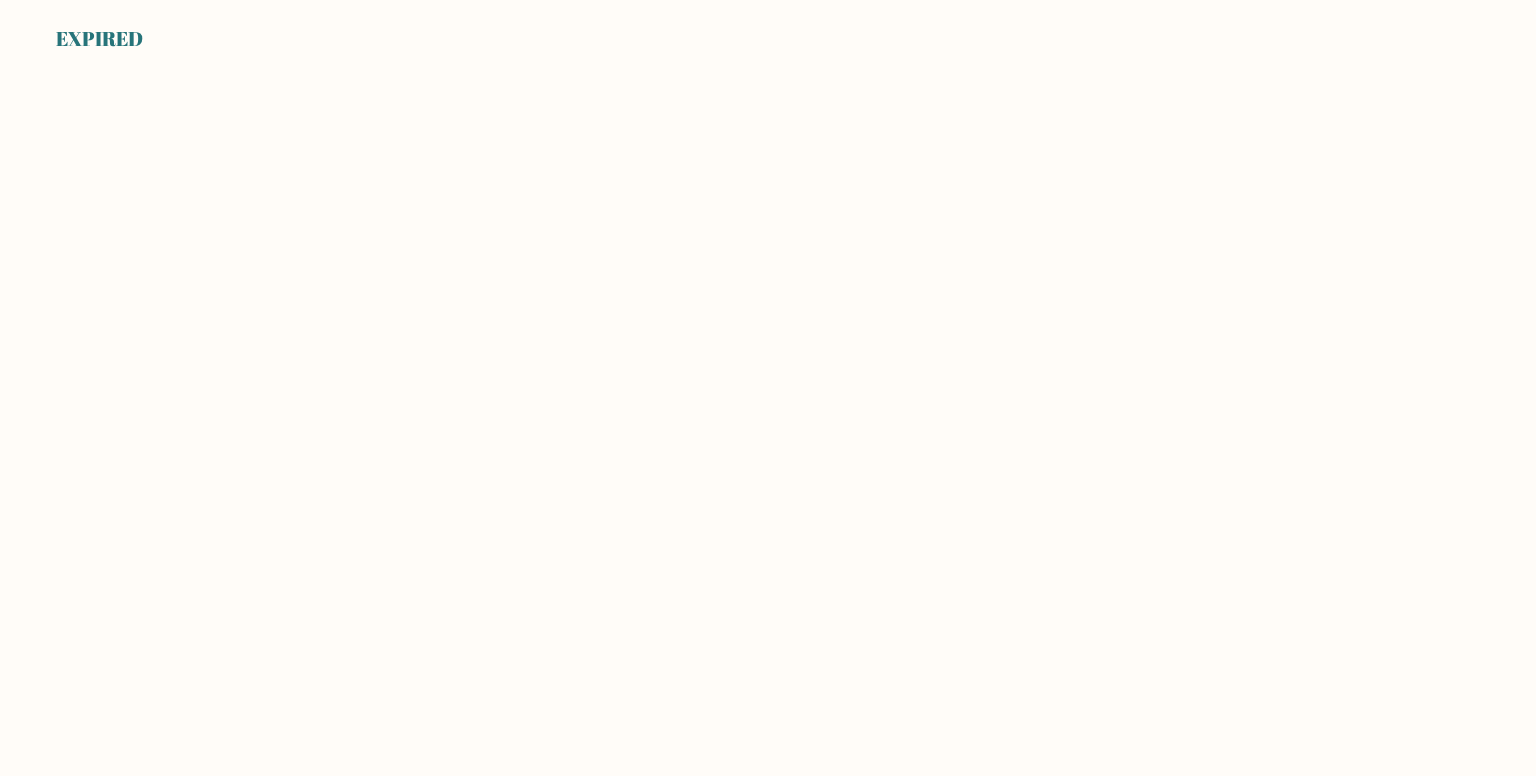 scroll, scrollTop: 0, scrollLeft: 0, axis: both 